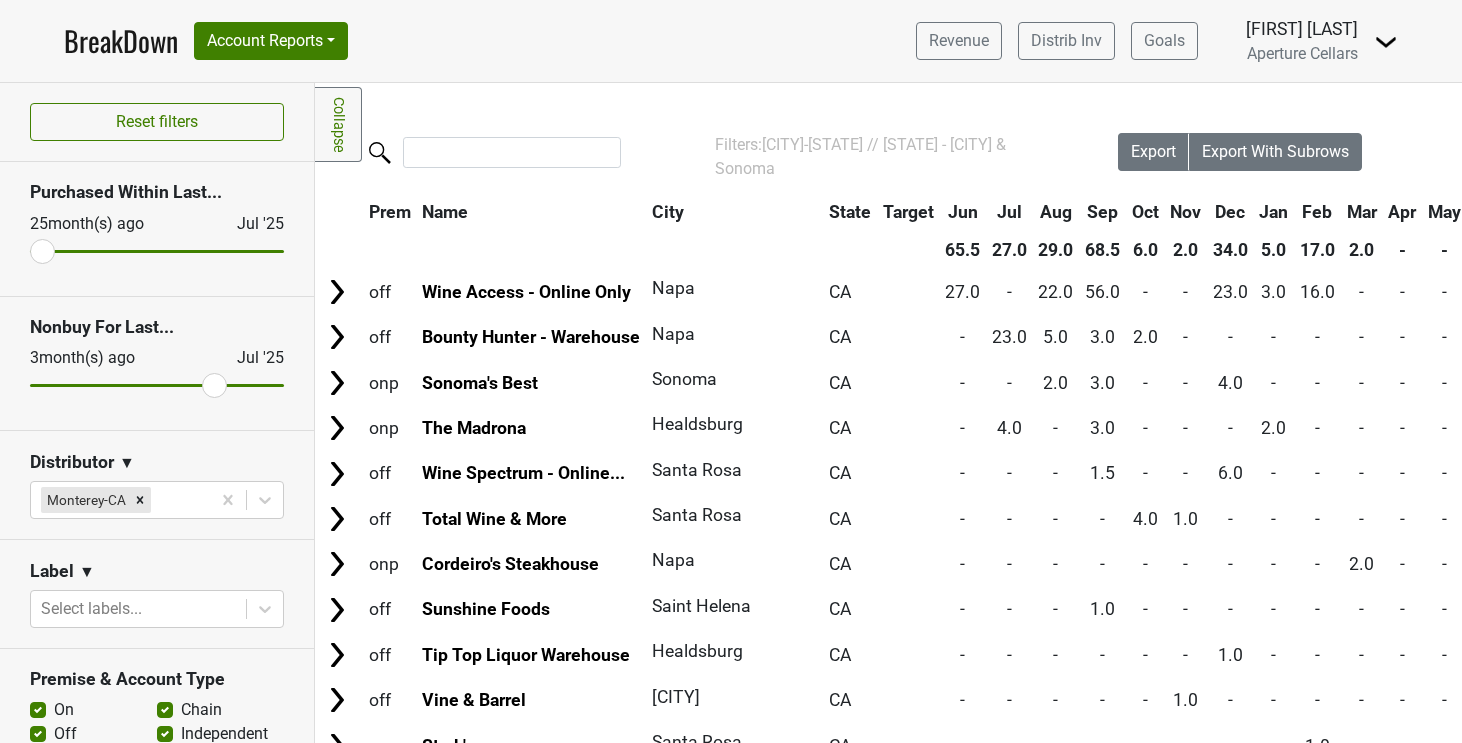 scroll, scrollTop: 0, scrollLeft: 0, axis: both 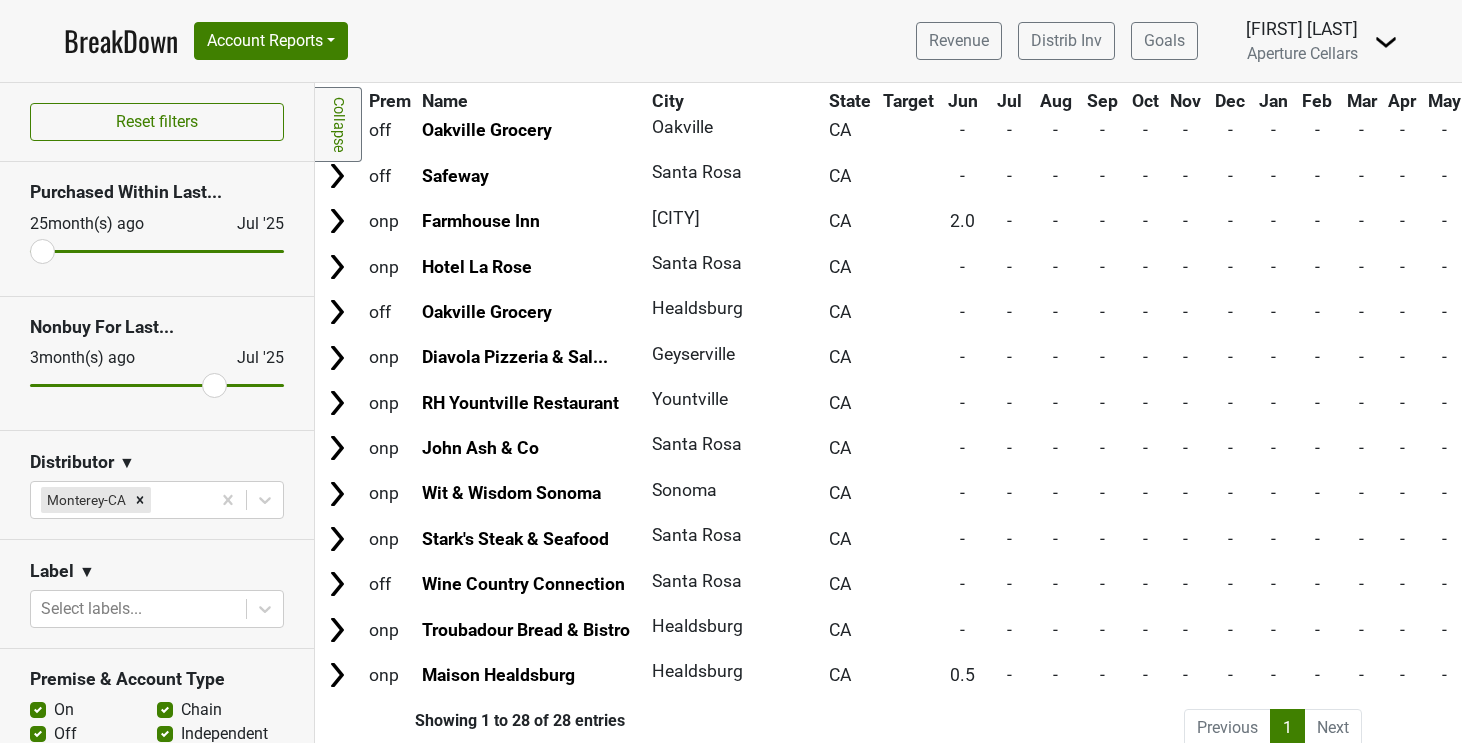 click on "BreakDown" at bounding box center [121, 41] 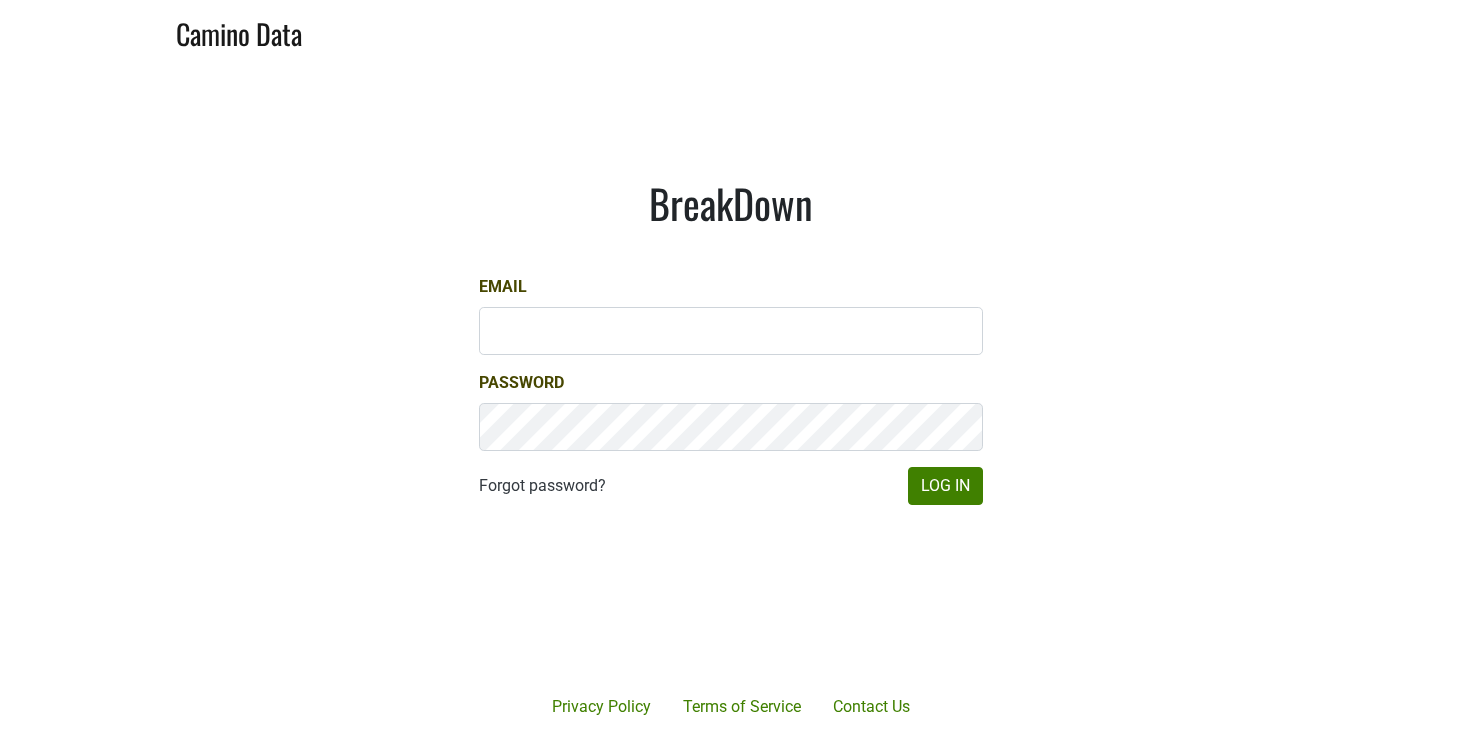 scroll, scrollTop: 0, scrollLeft: 0, axis: both 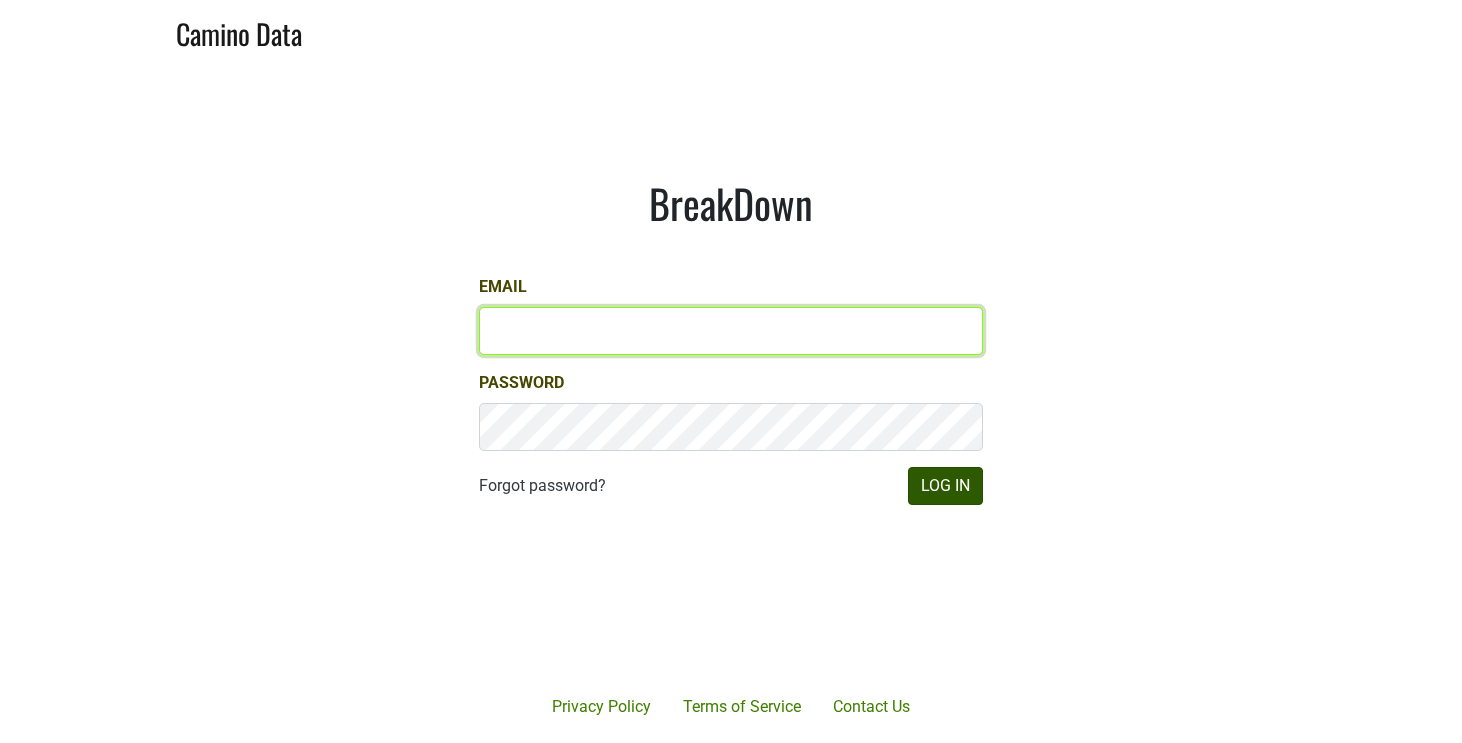 type on "[EMAIL]" 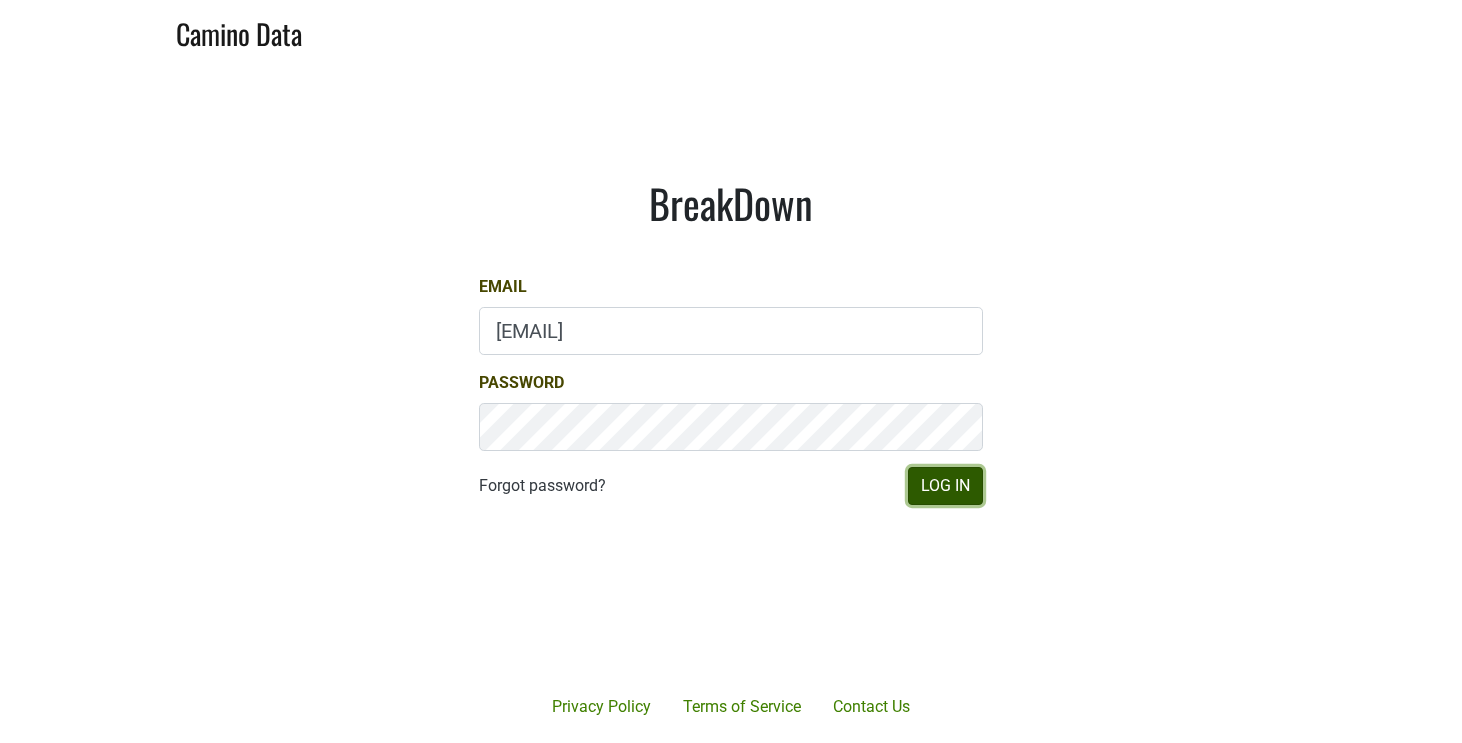 click on "Log In" at bounding box center [945, 486] 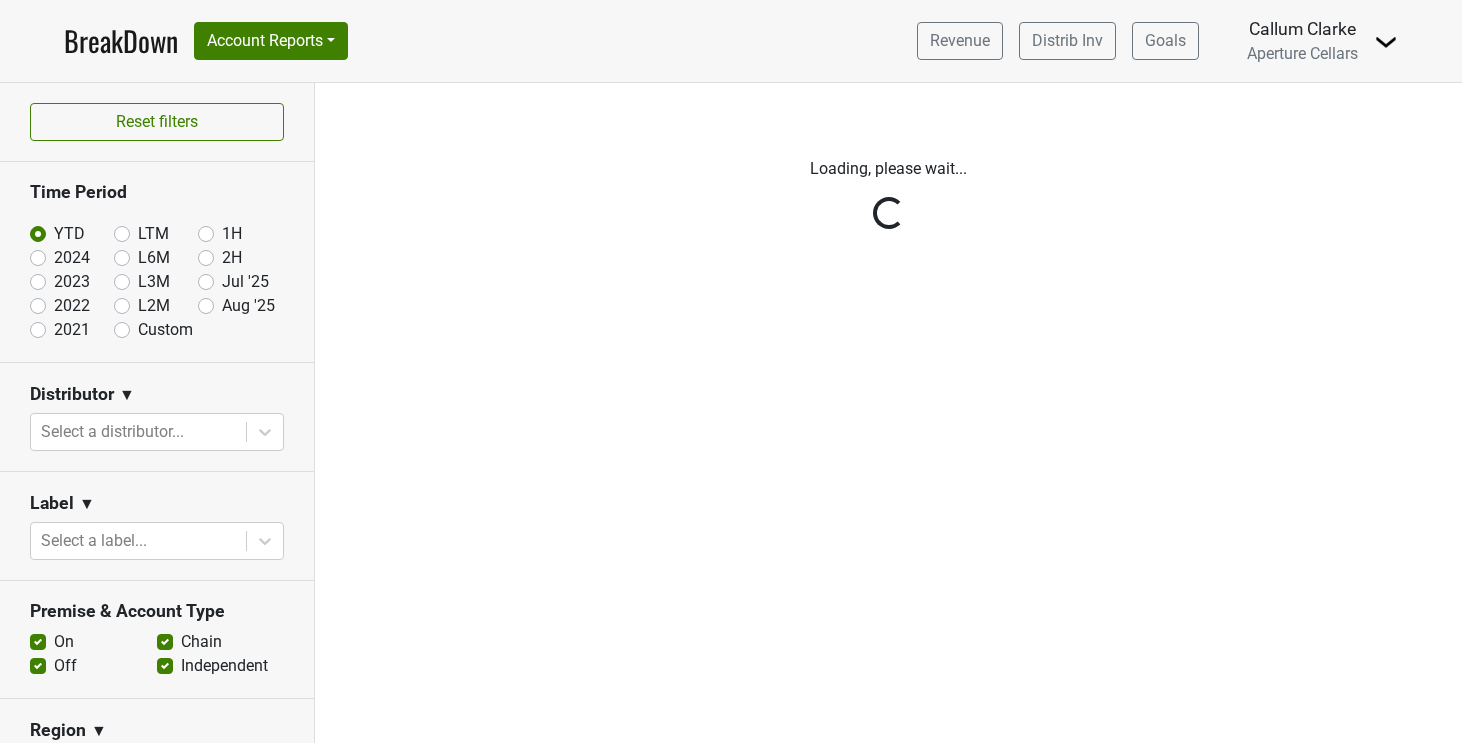 scroll, scrollTop: 0, scrollLeft: 0, axis: both 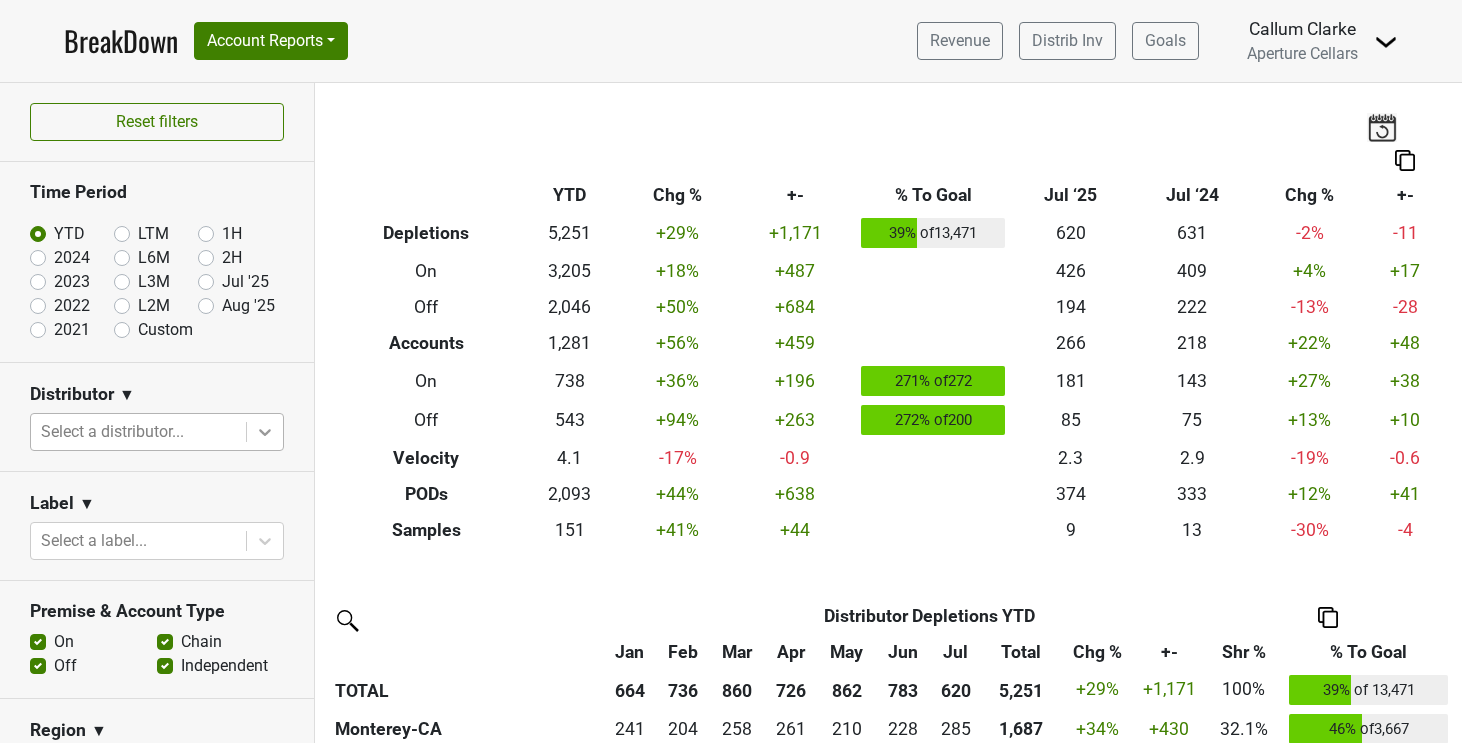 click 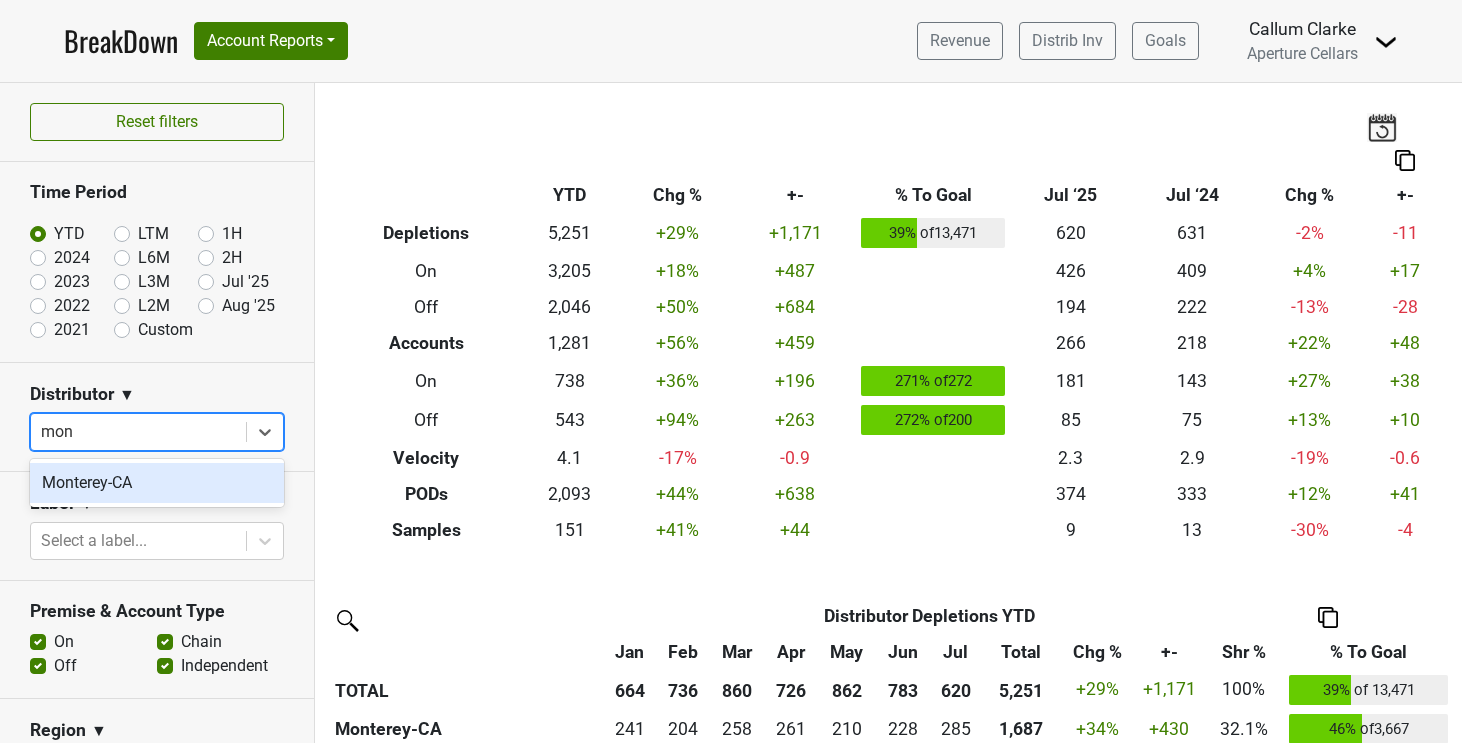 type on "mont" 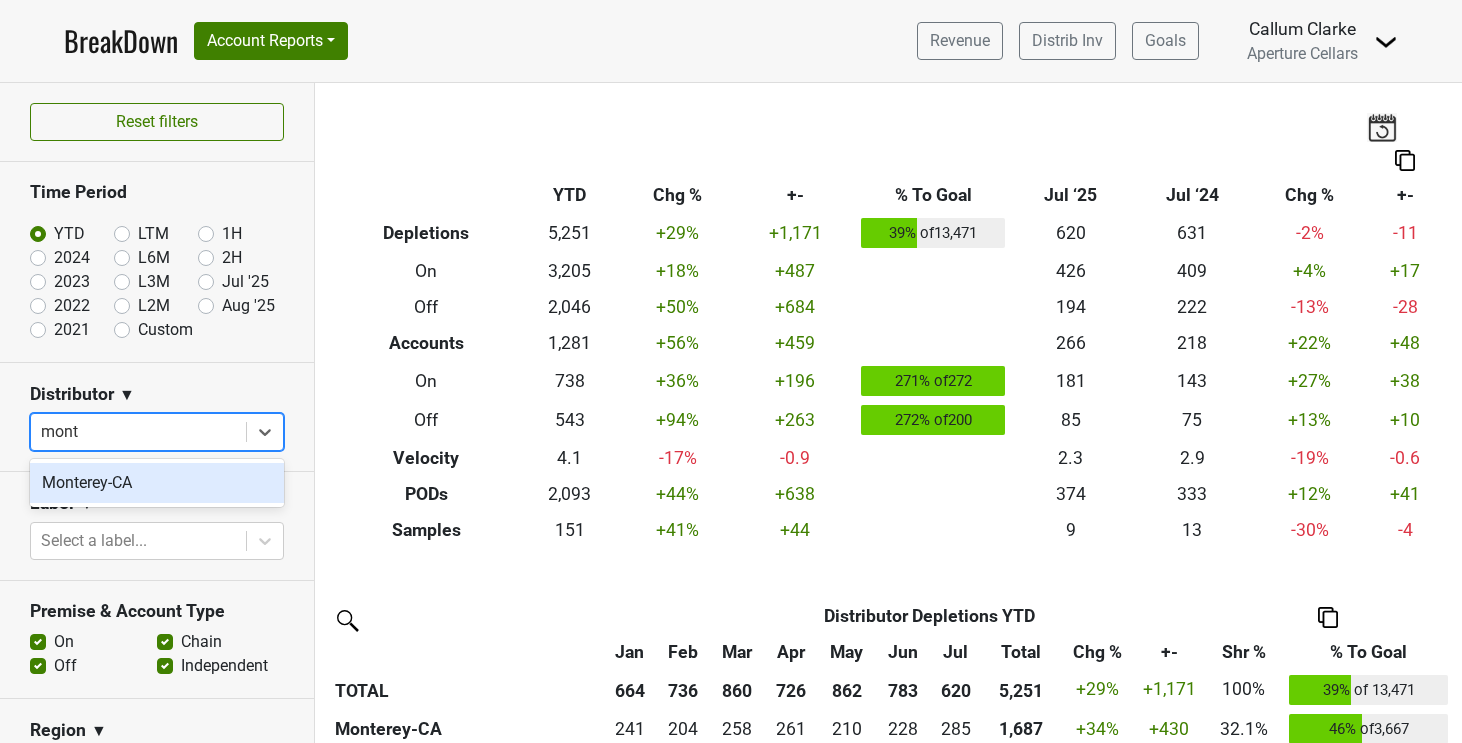 click on "Monterey-CA" at bounding box center (157, 483) 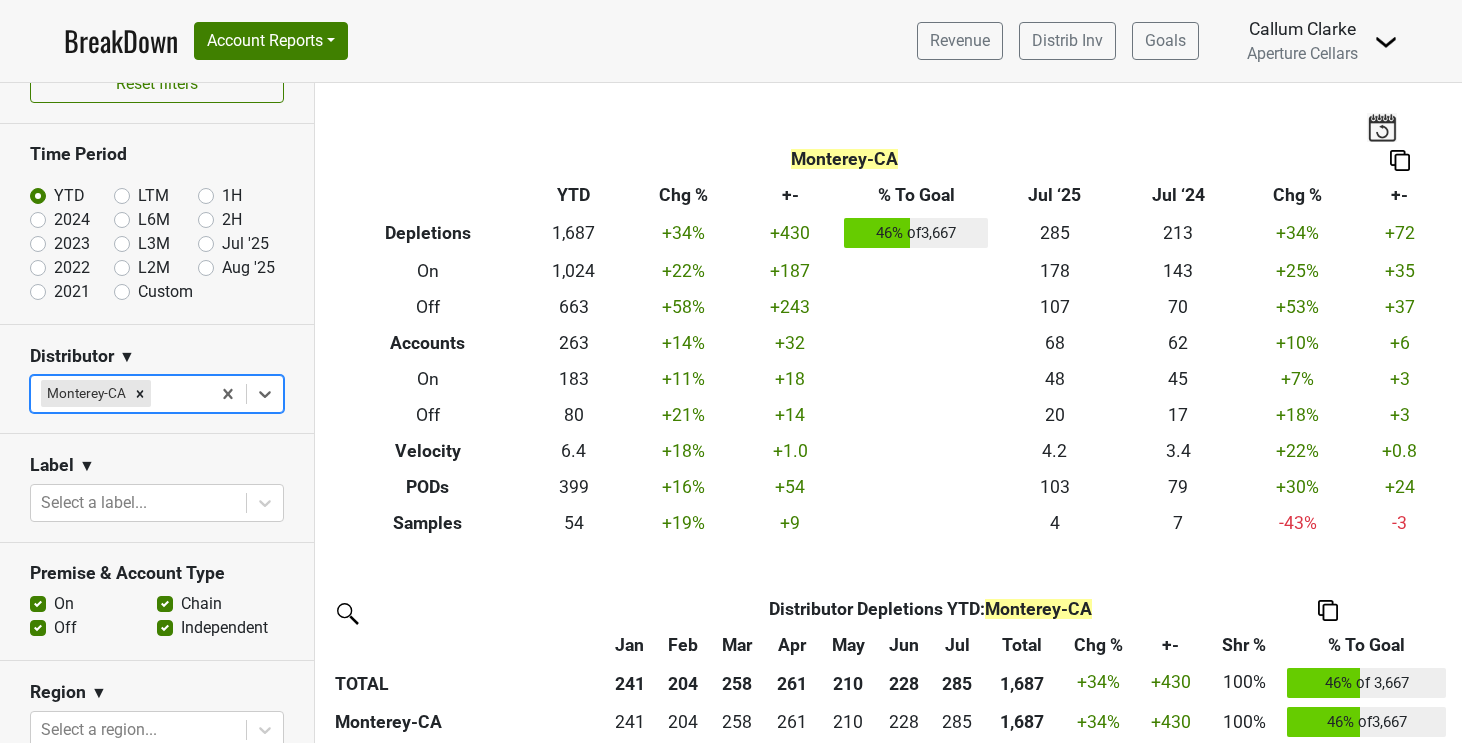 scroll, scrollTop: 55, scrollLeft: 0, axis: vertical 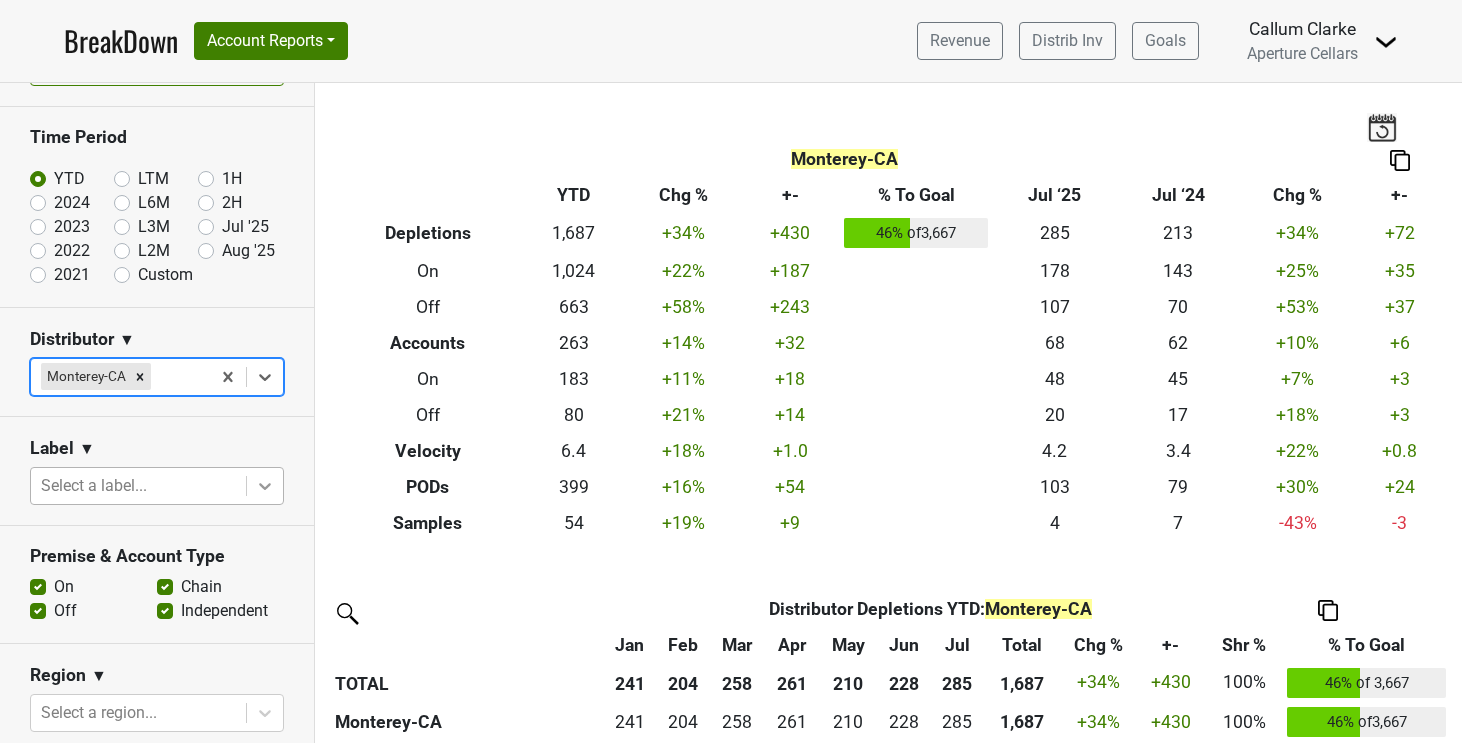 click at bounding box center [265, 486] 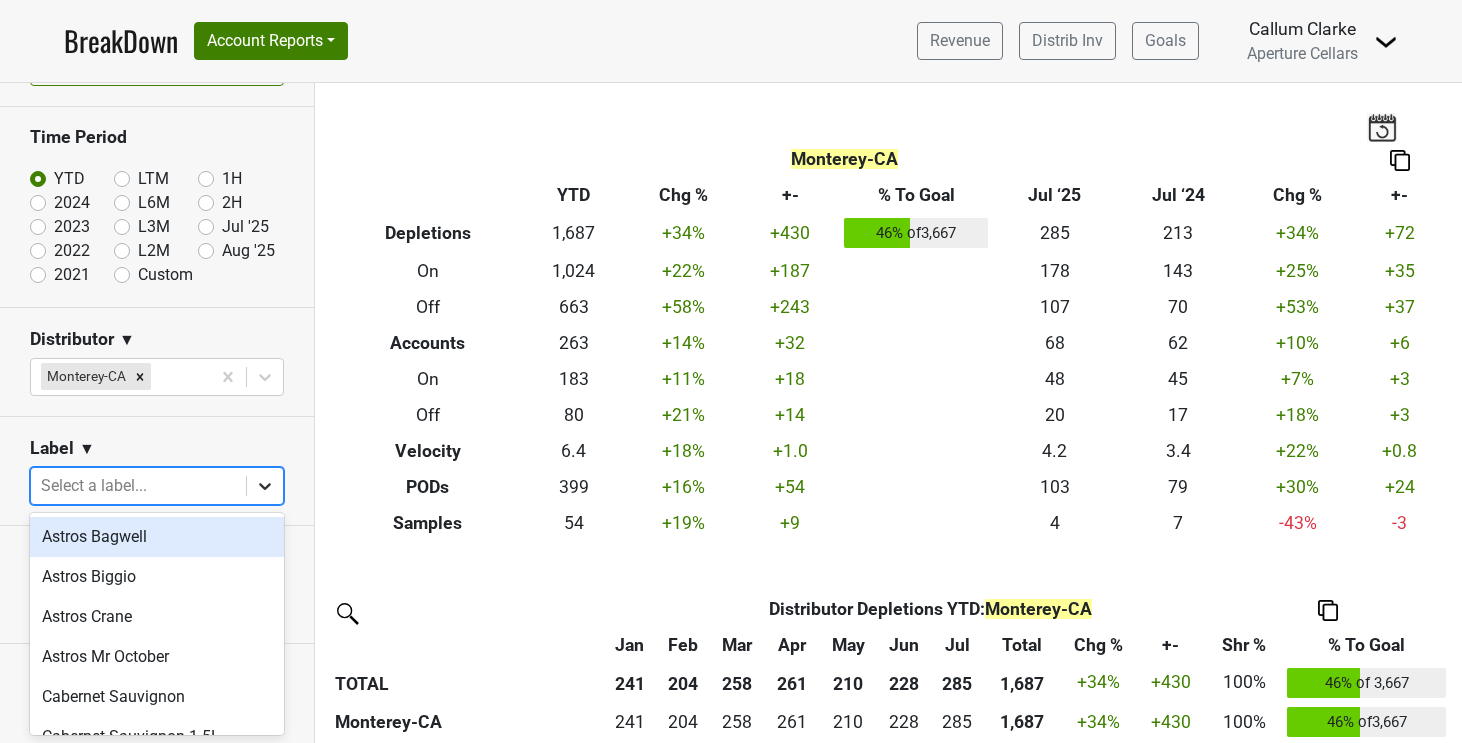 click at bounding box center (265, 486) 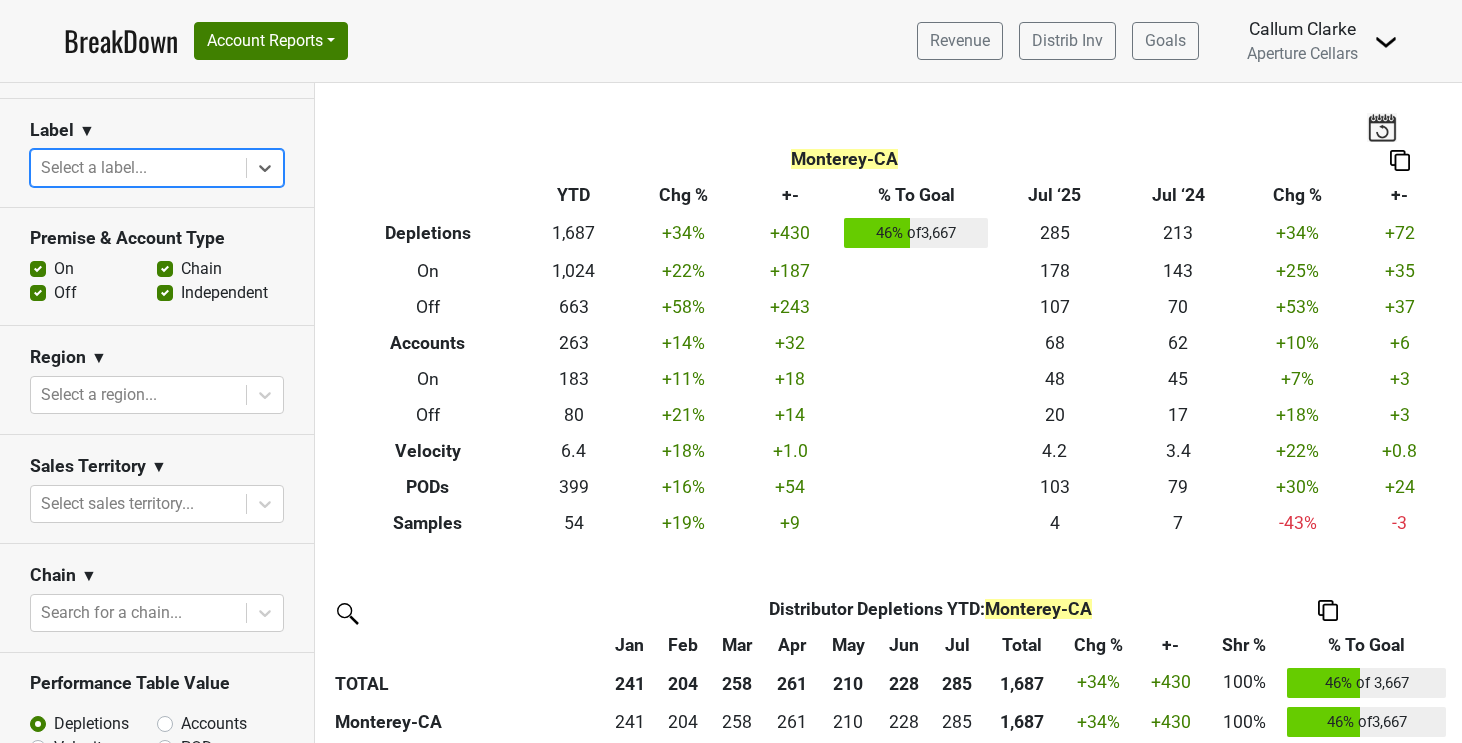 scroll, scrollTop: 379, scrollLeft: 0, axis: vertical 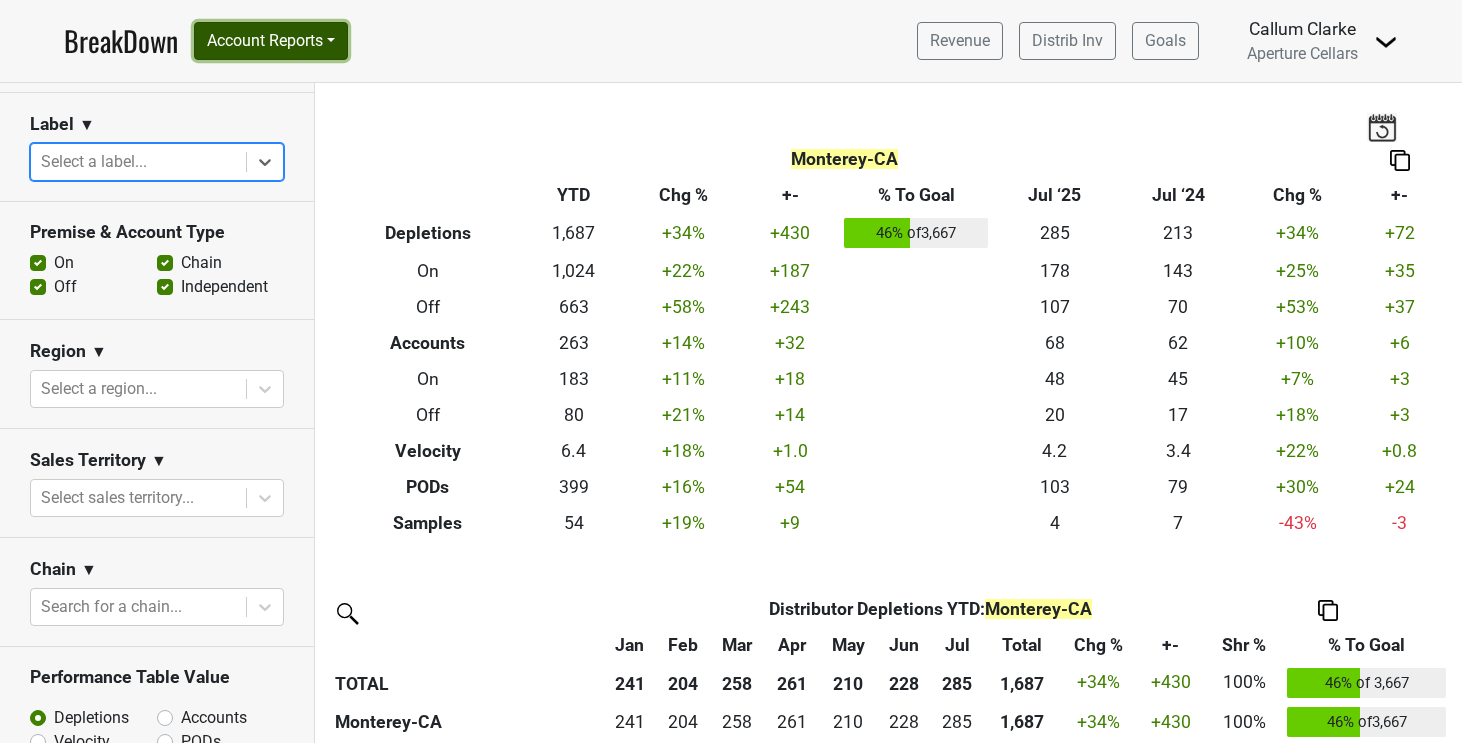 click on "Account Reports" at bounding box center (271, 41) 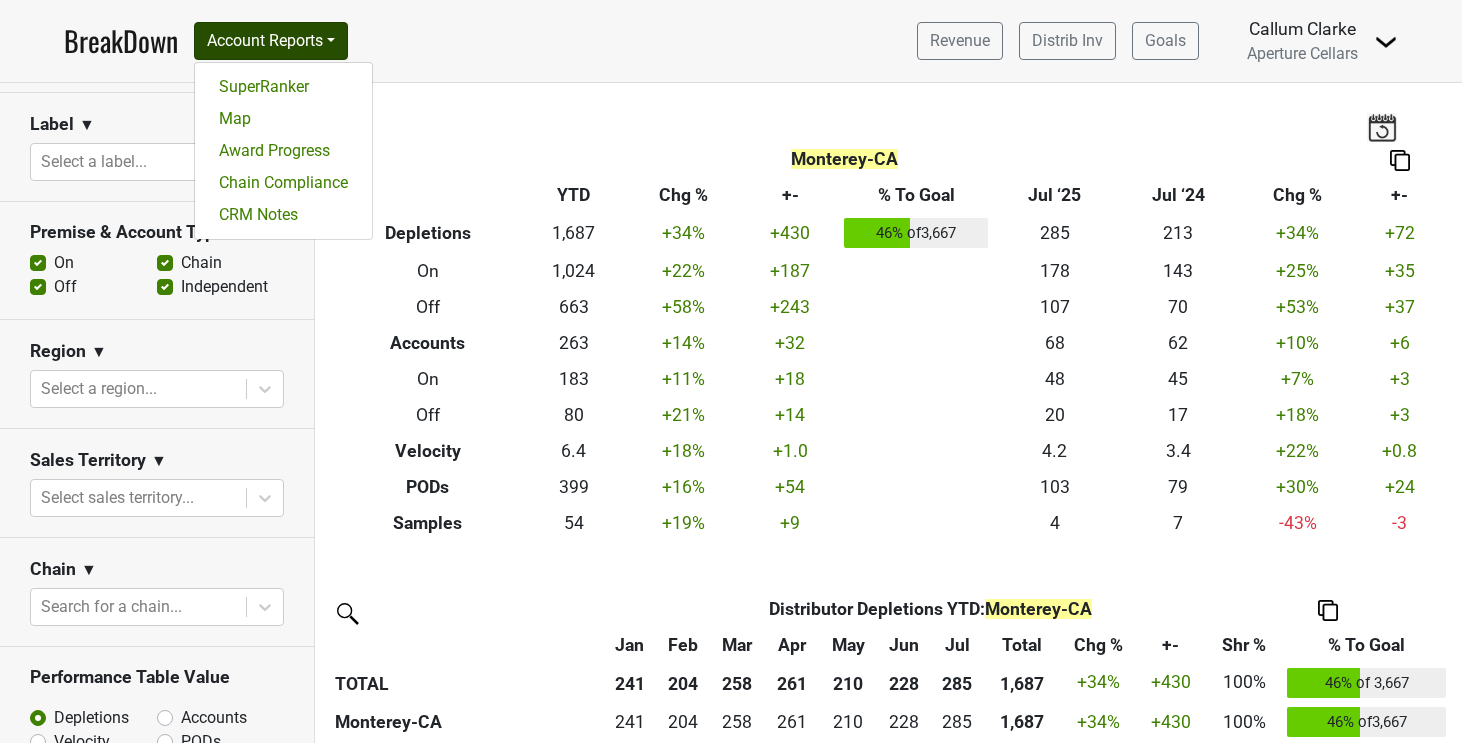click on "BreakDown
Account Reports
SuperRanker
Map
Award Progress
Chain Compliance
CRM Notes
Revenue
Distrib Inv
Goals
Callum Clarke" at bounding box center (731, 41) 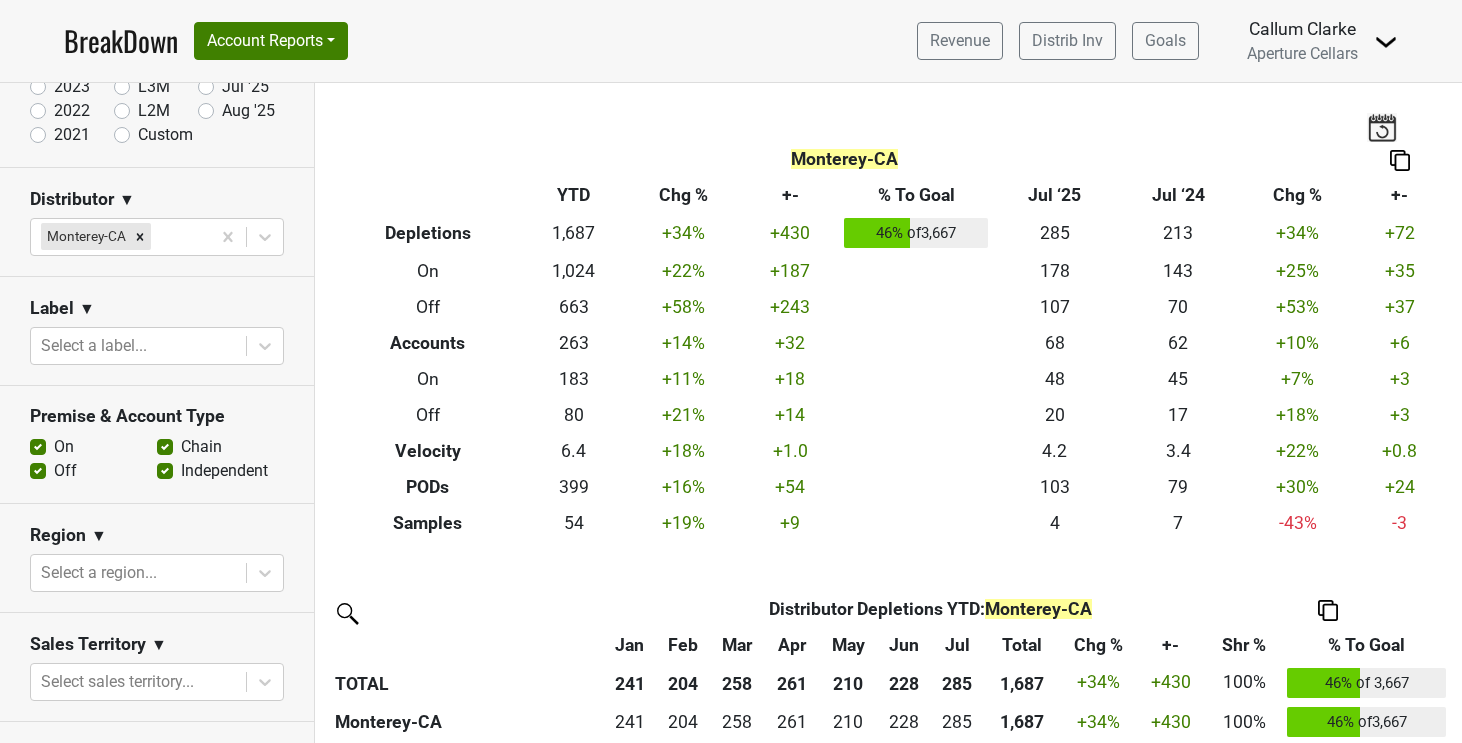 scroll, scrollTop: 38, scrollLeft: 0, axis: vertical 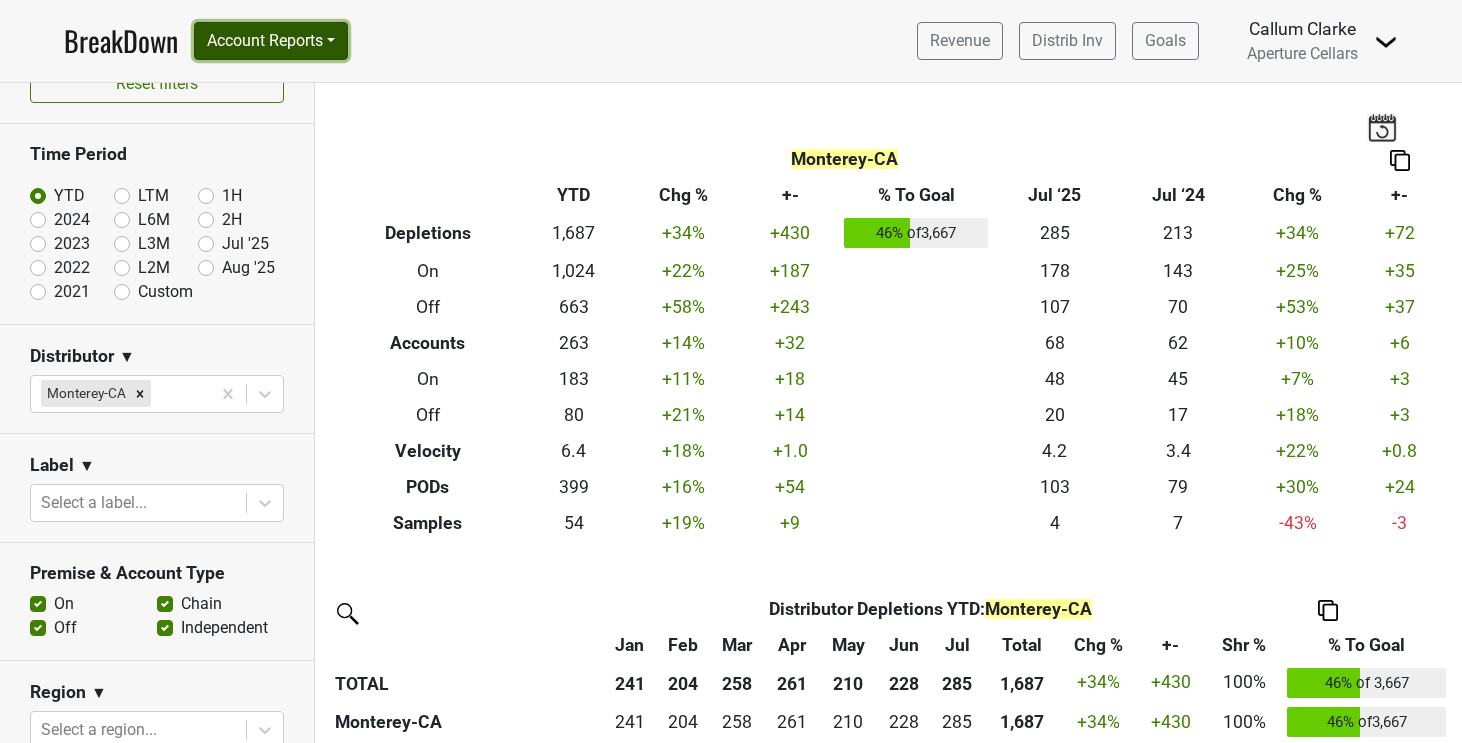 click on "Account Reports" at bounding box center [271, 41] 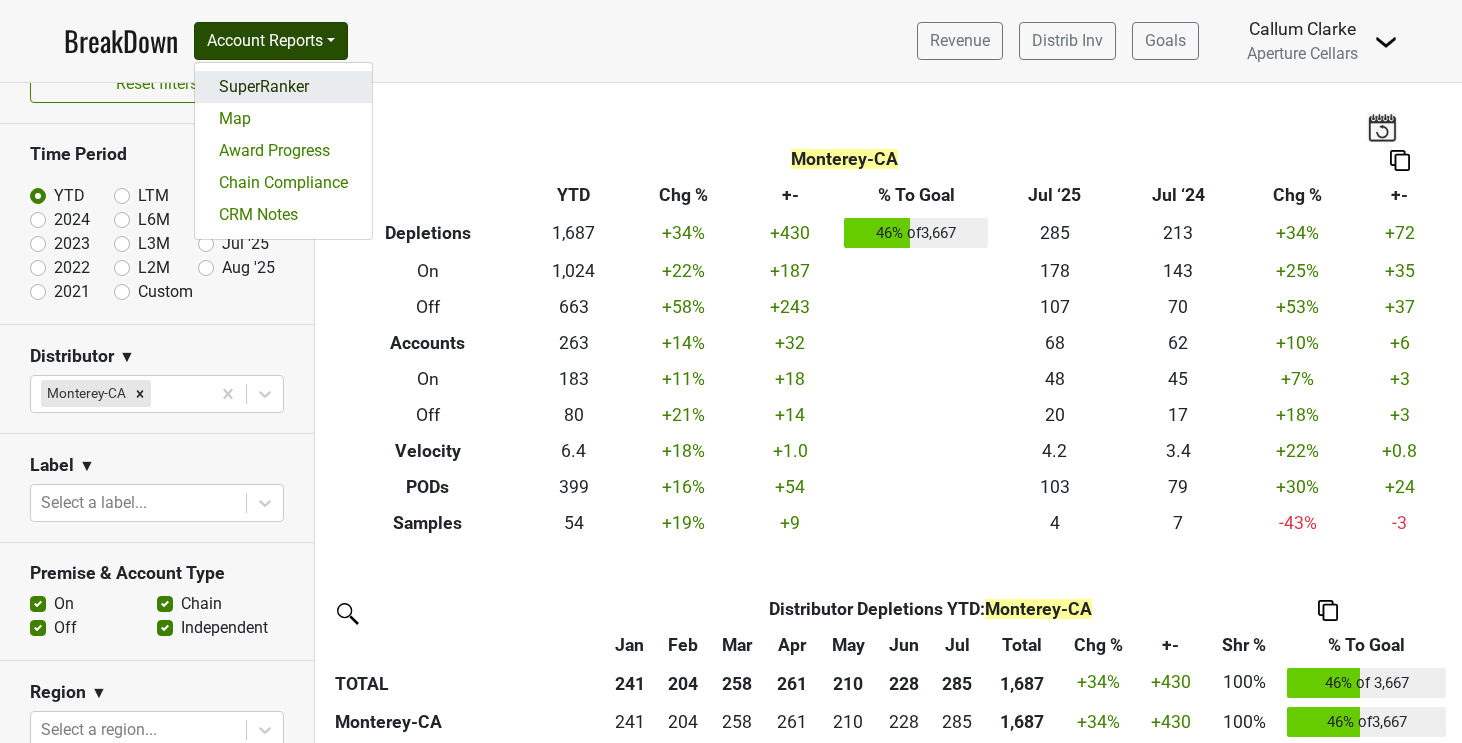 click on "SuperRanker" at bounding box center [283, 87] 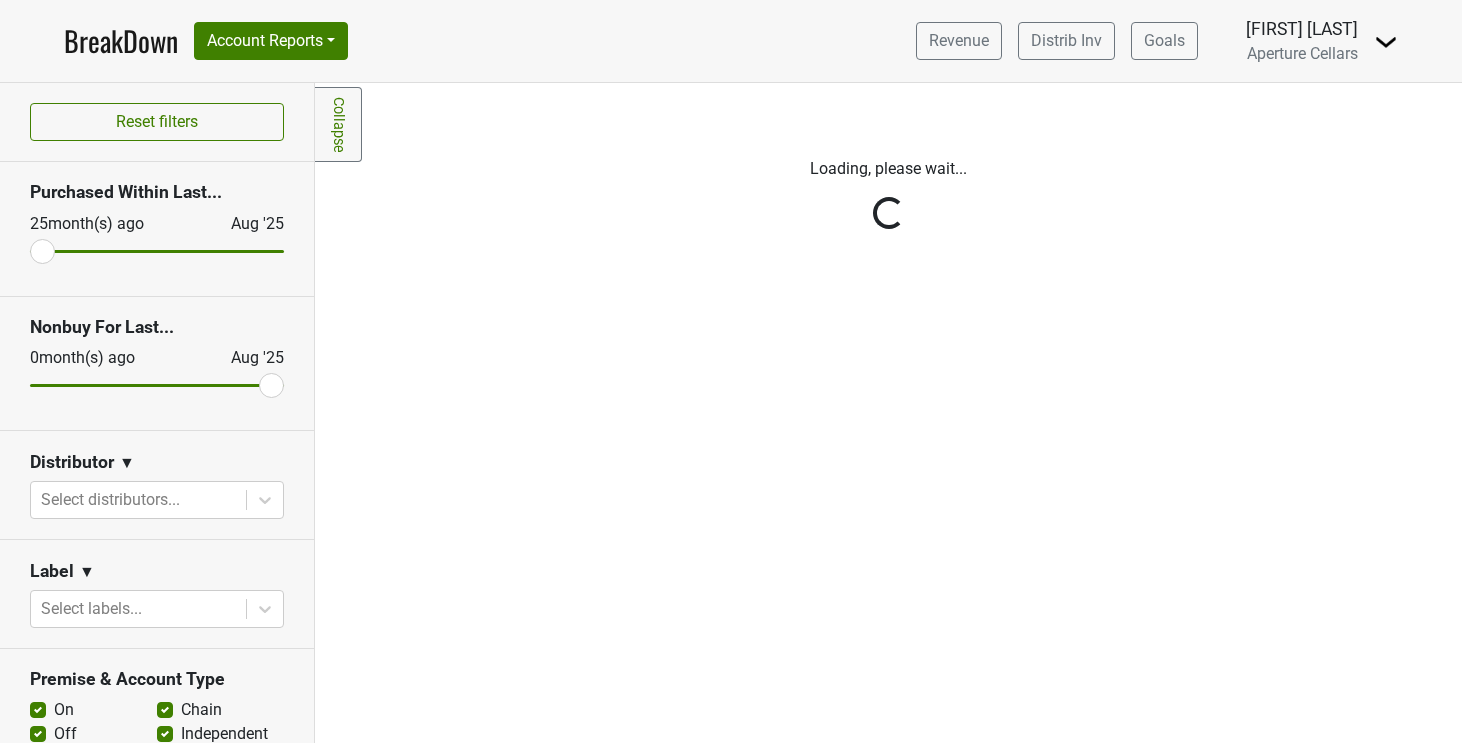 scroll, scrollTop: 0, scrollLeft: 0, axis: both 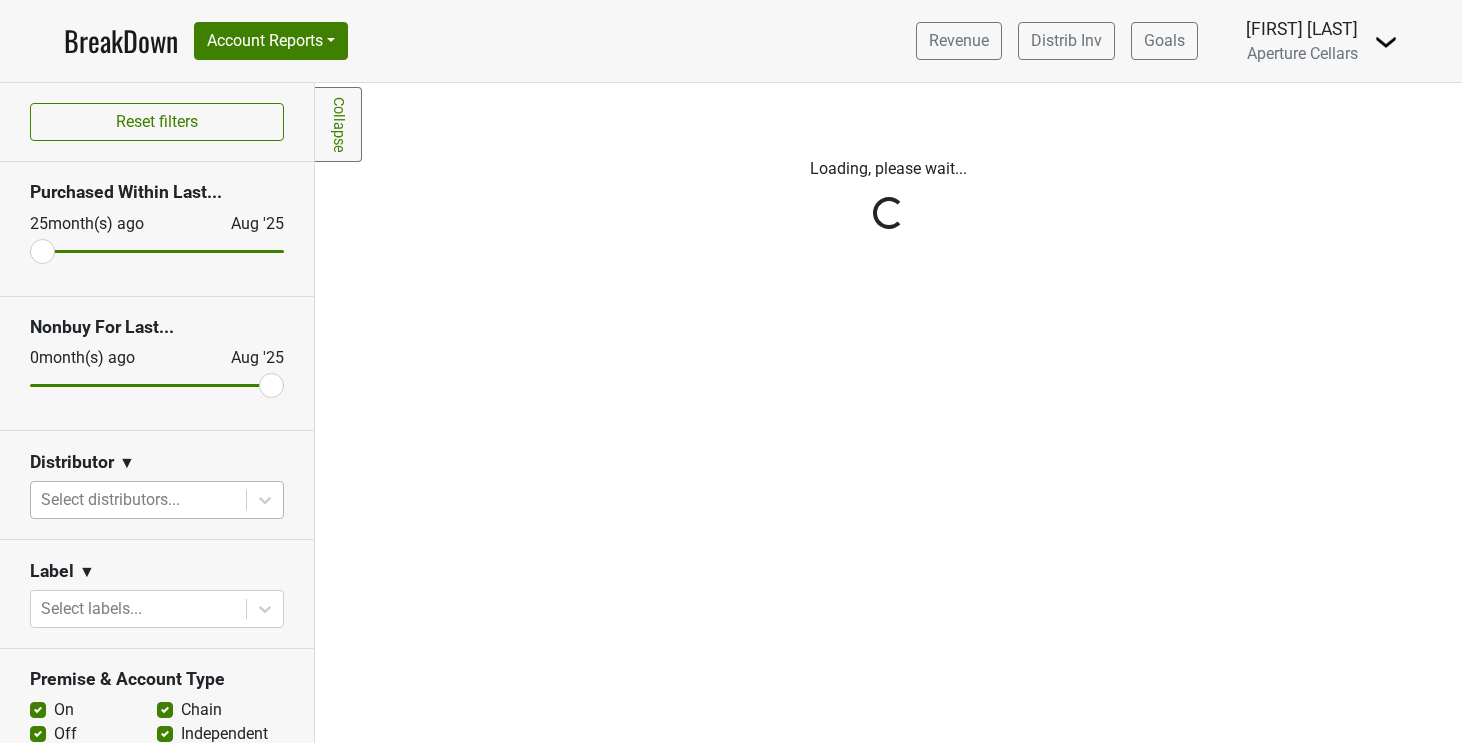 click at bounding box center (138, 500) 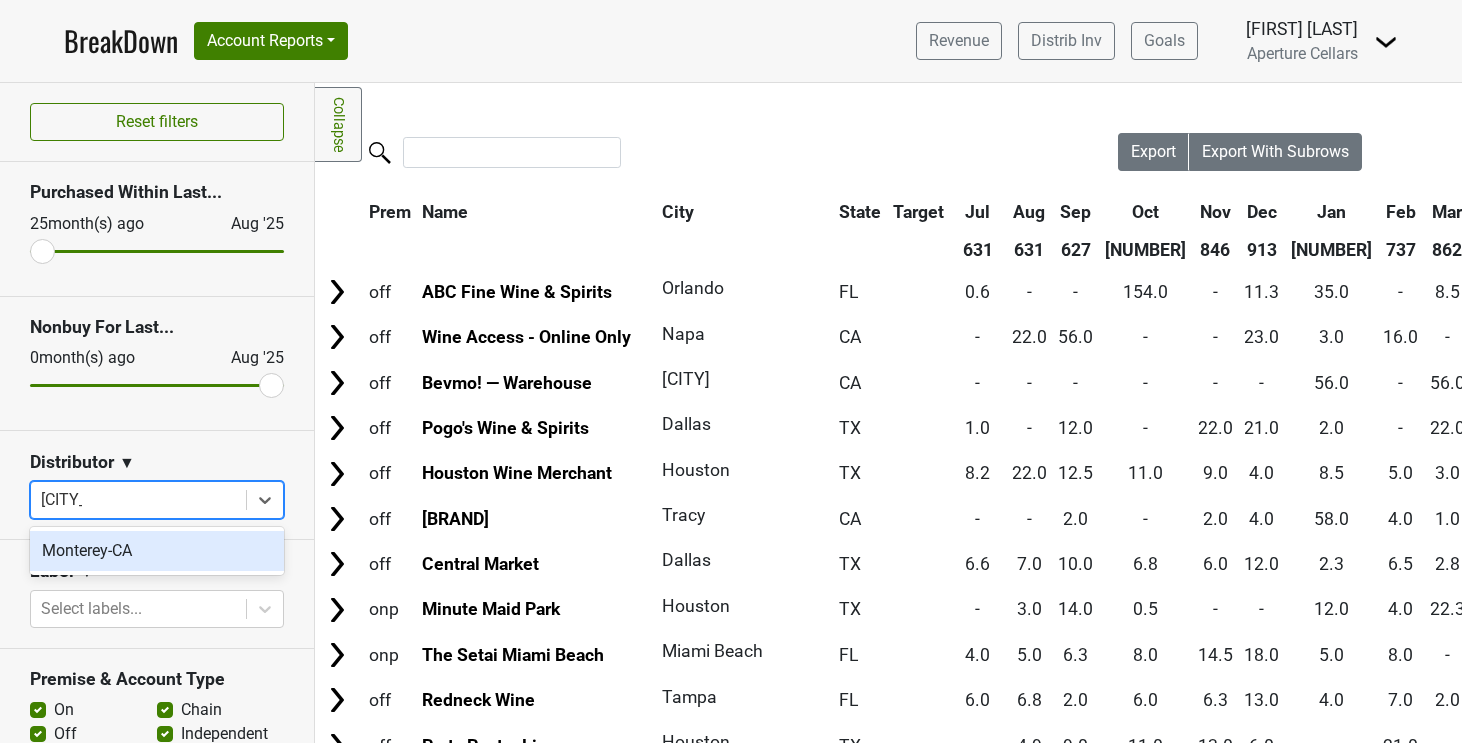 type on "monter" 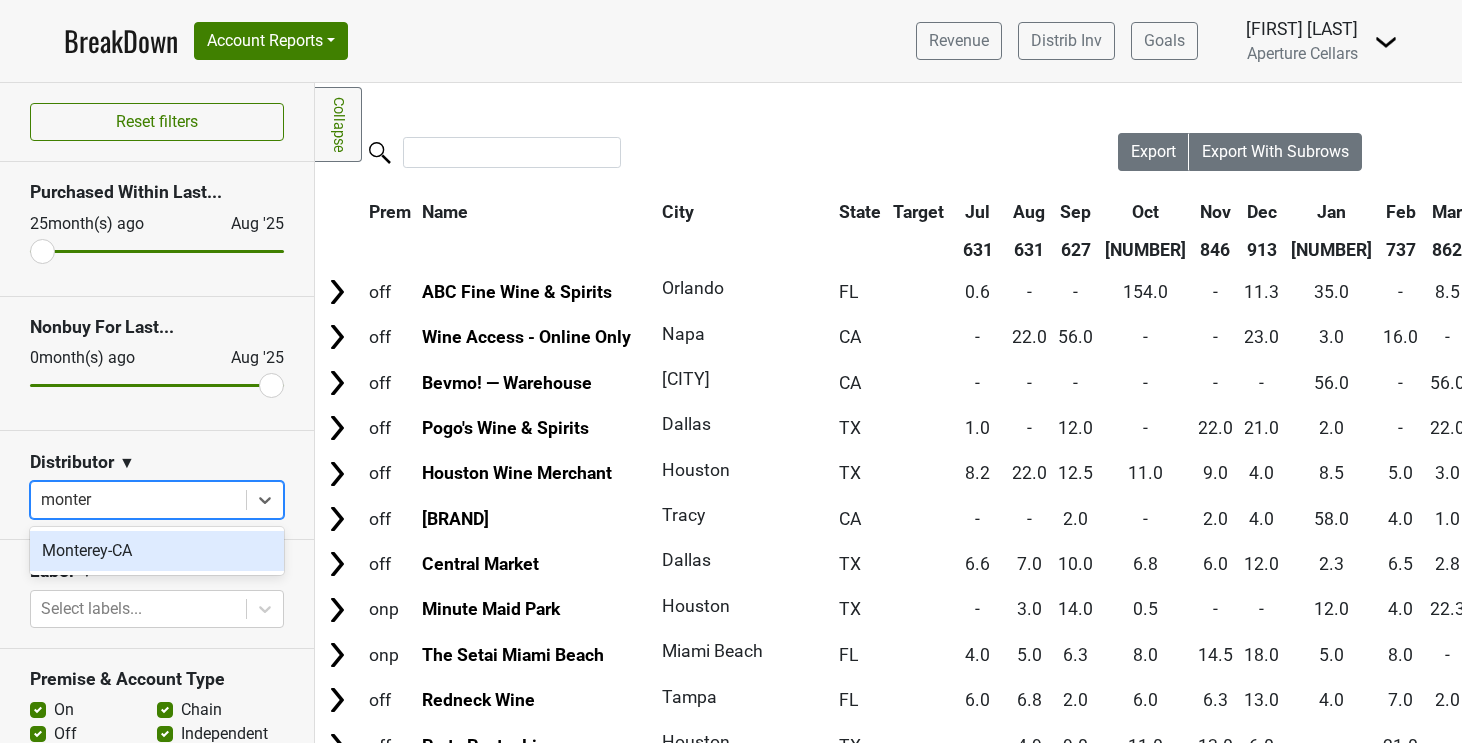 click on "Monterey-CA" at bounding box center (157, 551) 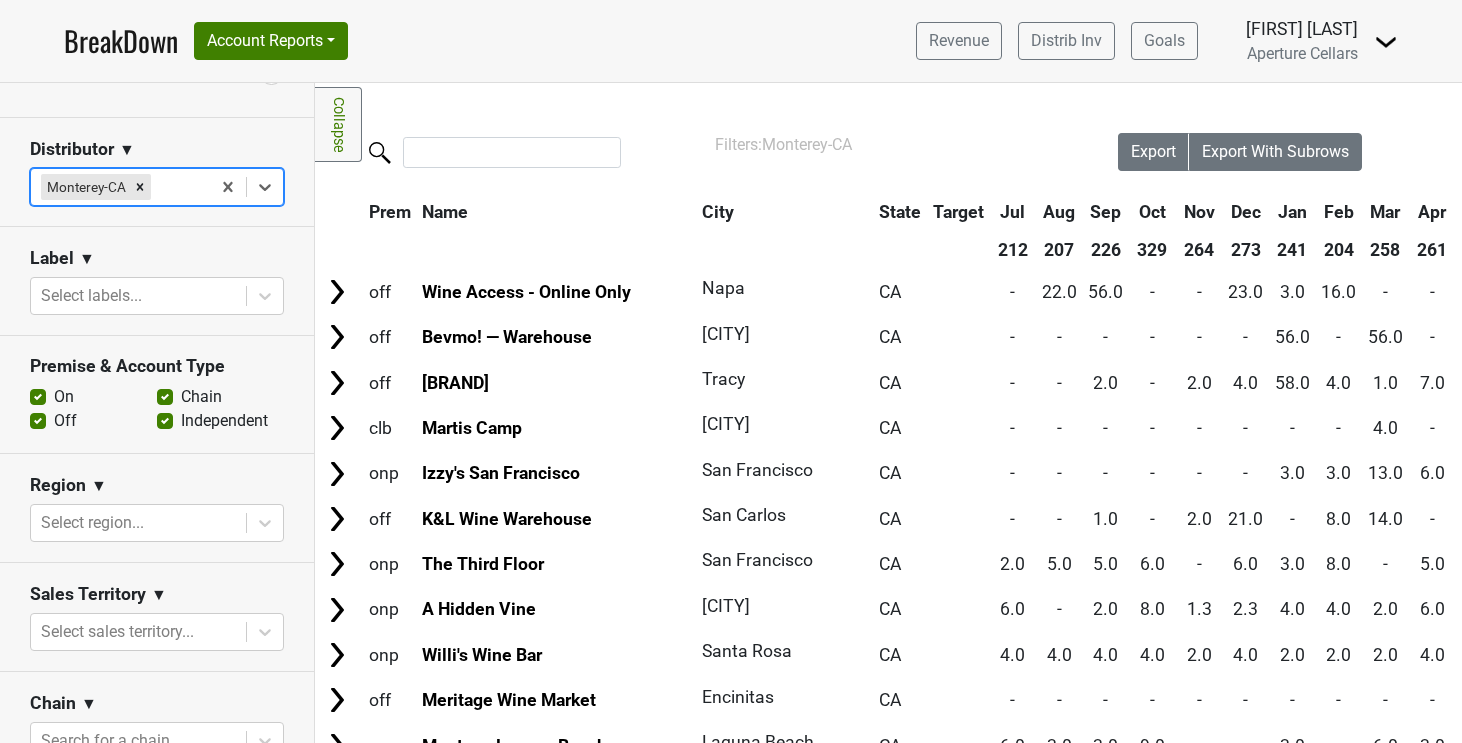scroll, scrollTop: 319, scrollLeft: 0, axis: vertical 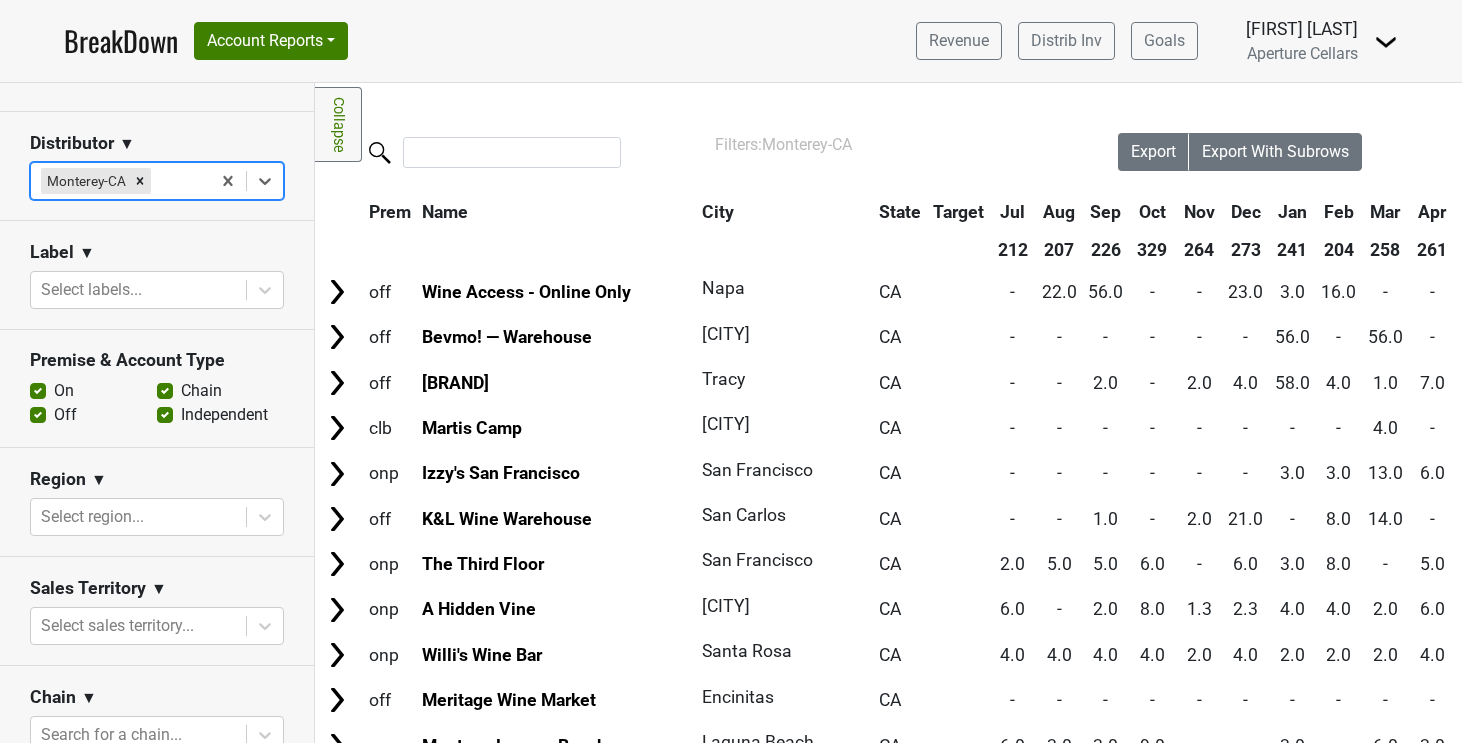 click at bounding box center [1386, 42] 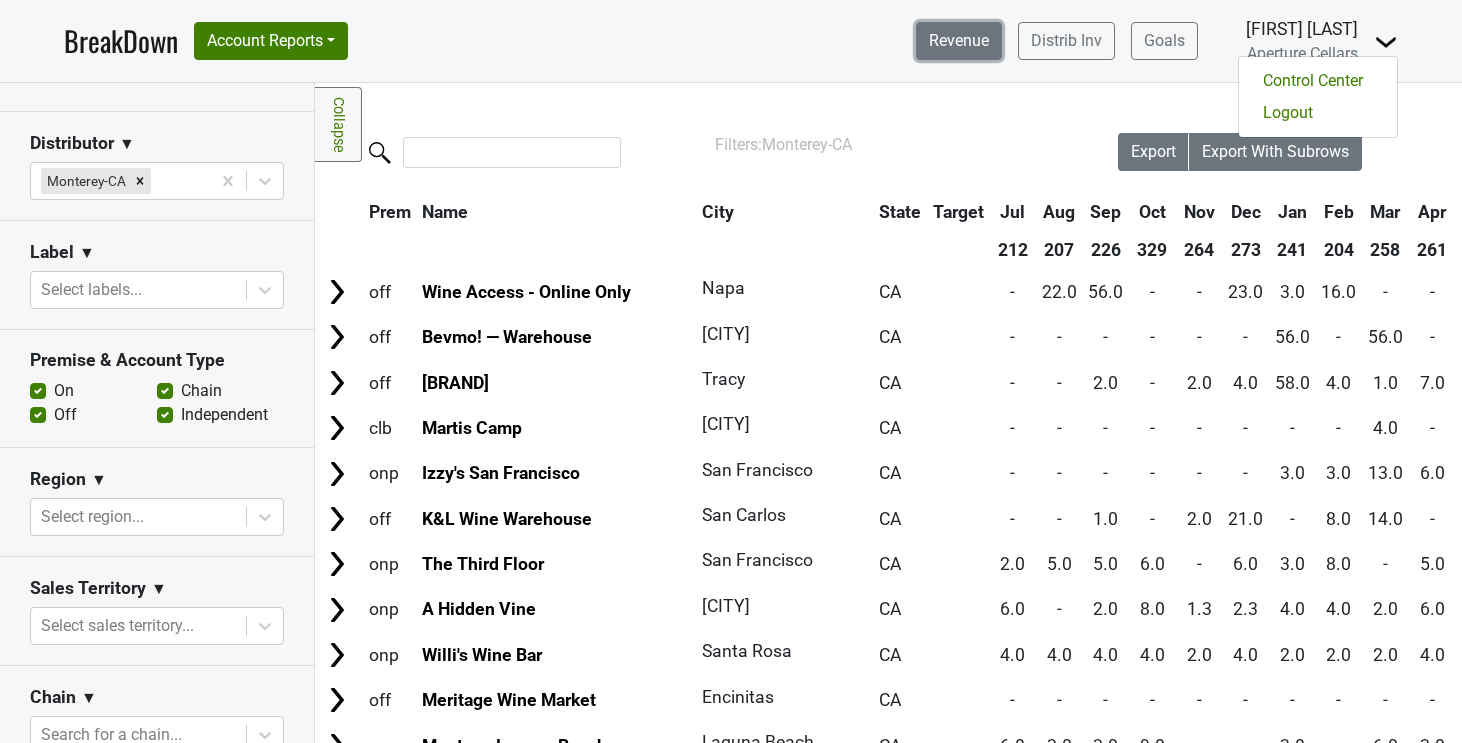 click on "Revenue" at bounding box center (959, 41) 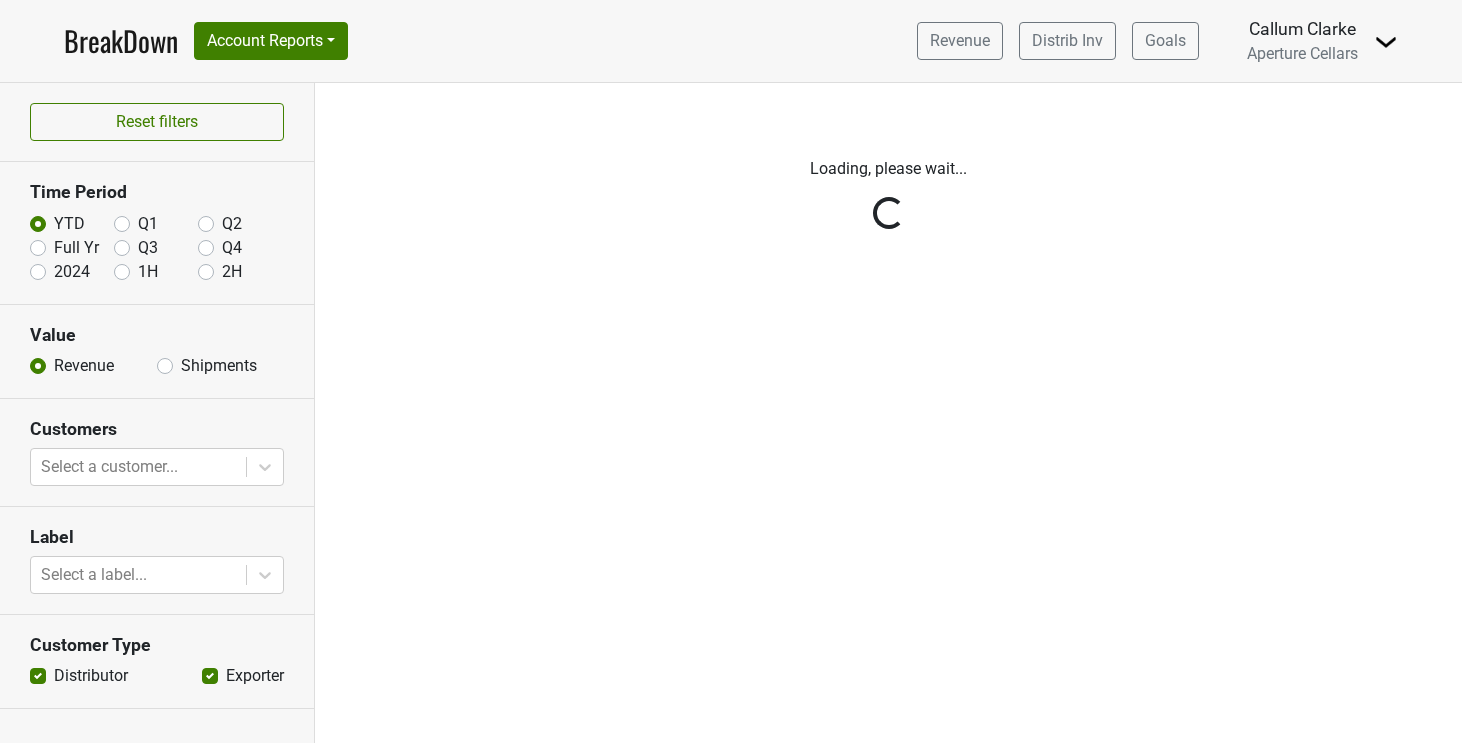 scroll, scrollTop: 0, scrollLeft: 0, axis: both 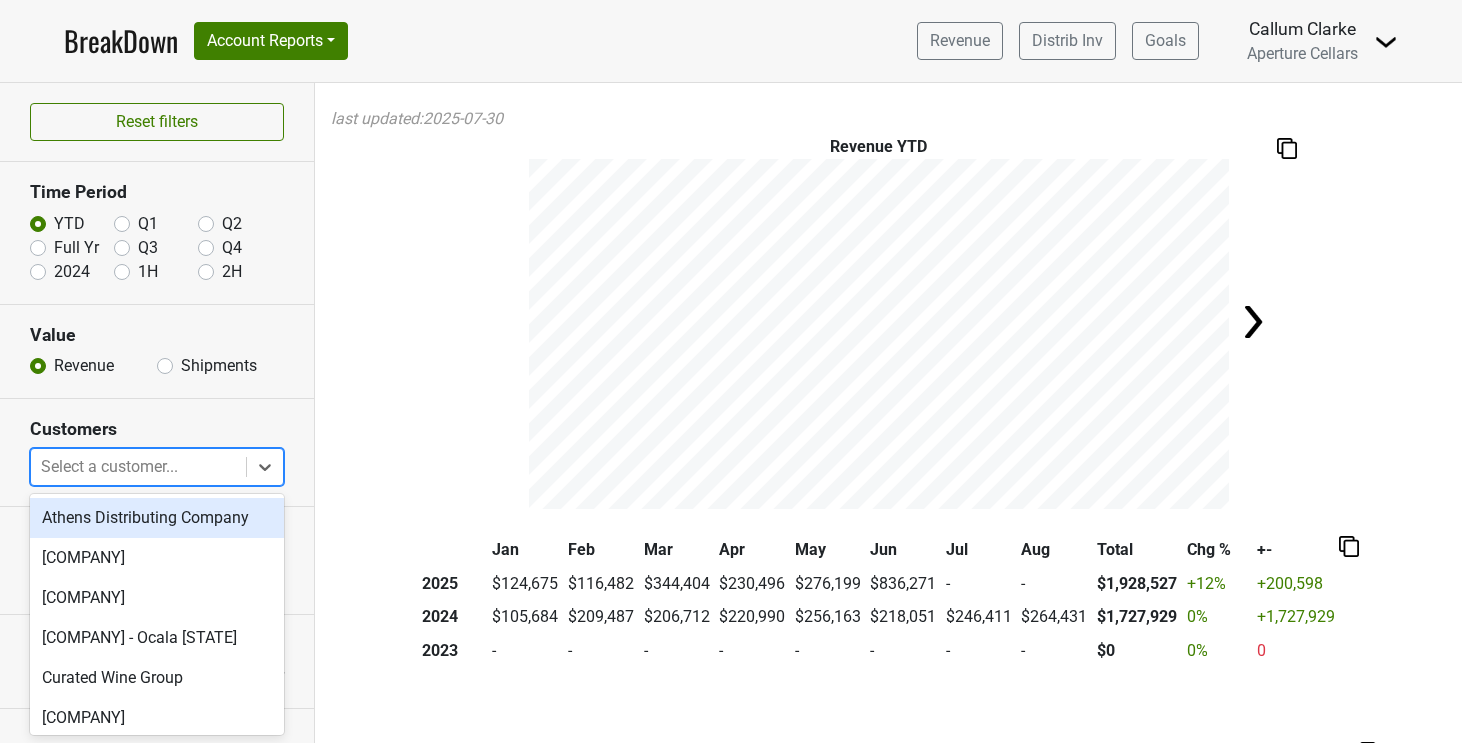 click on "Select a customer..." at bounding box center (138, 467) 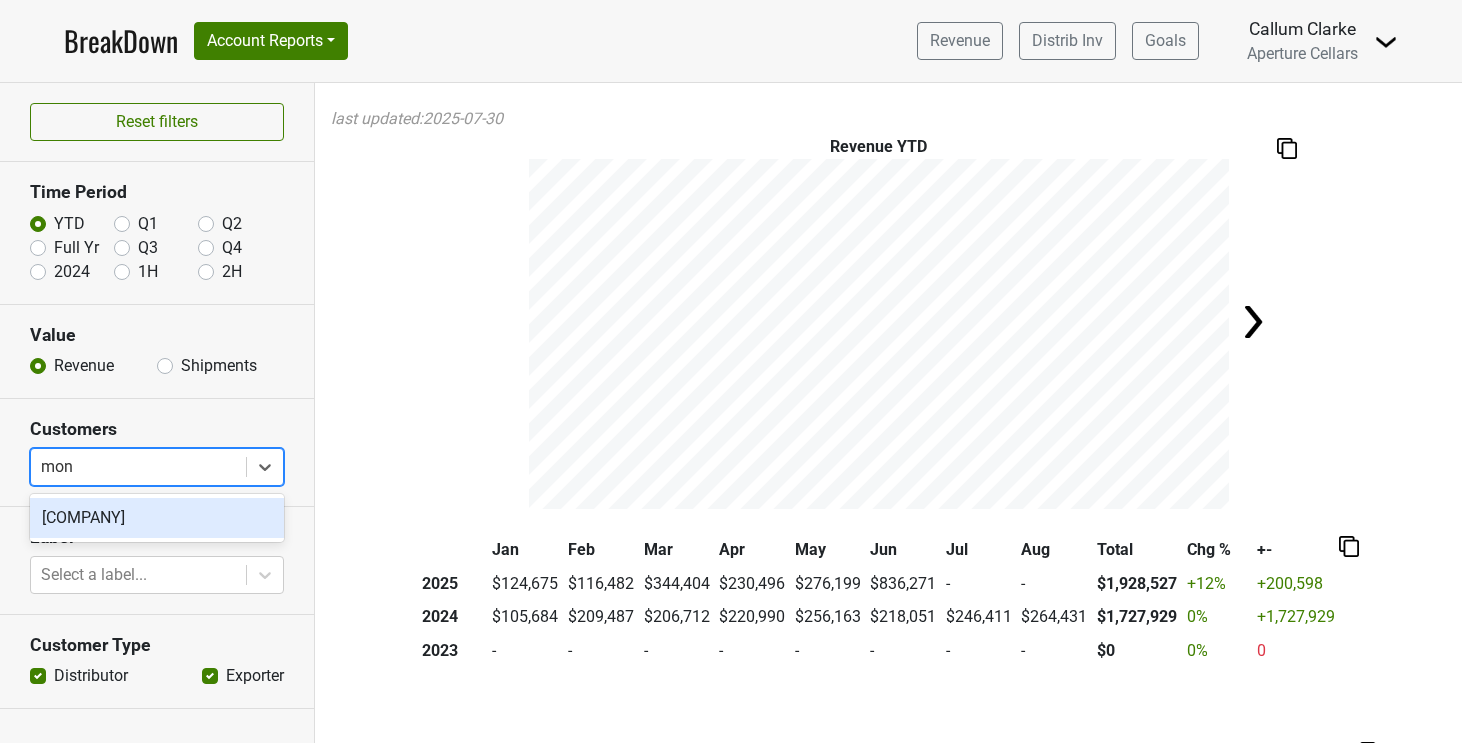 type on "mon" 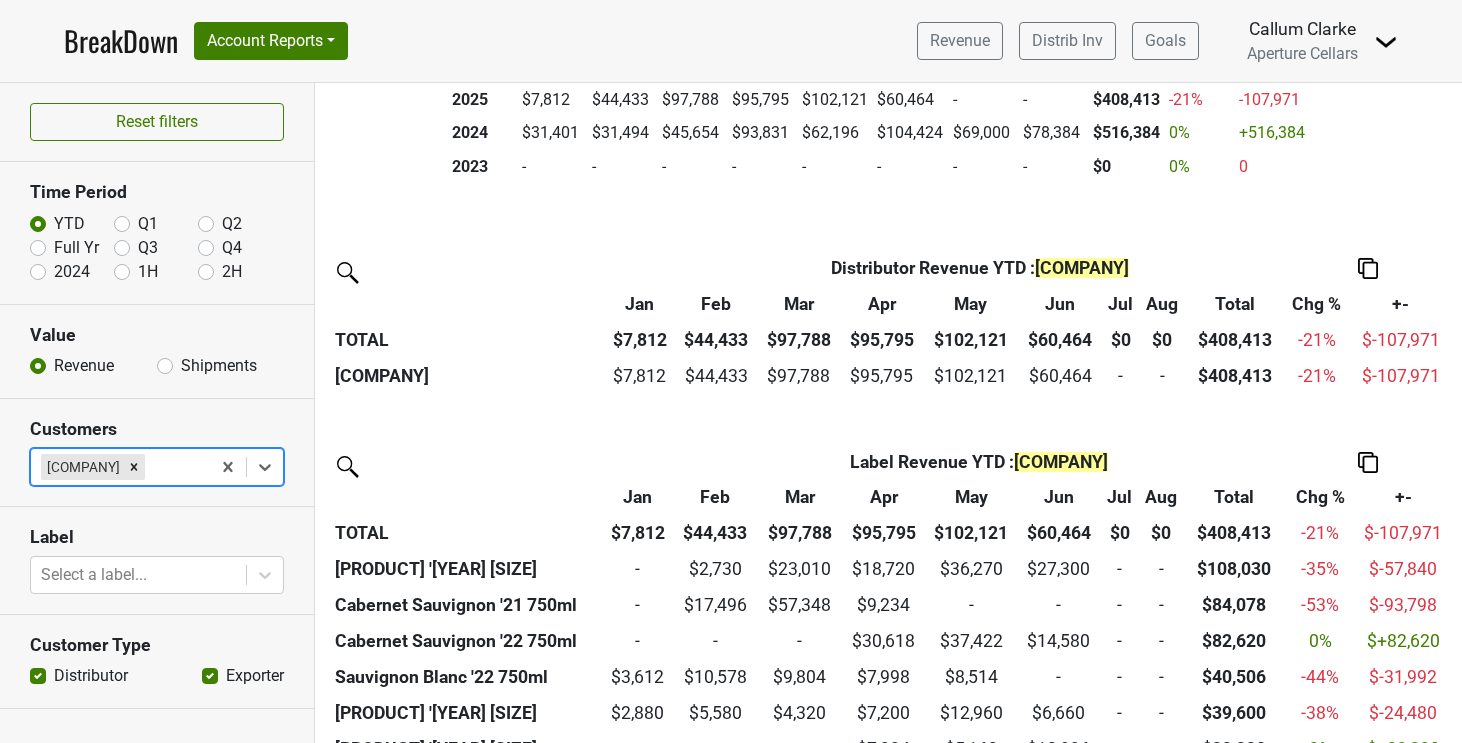 scroll, scrollTop: 491, scrollLeft: 0, axis: vertical 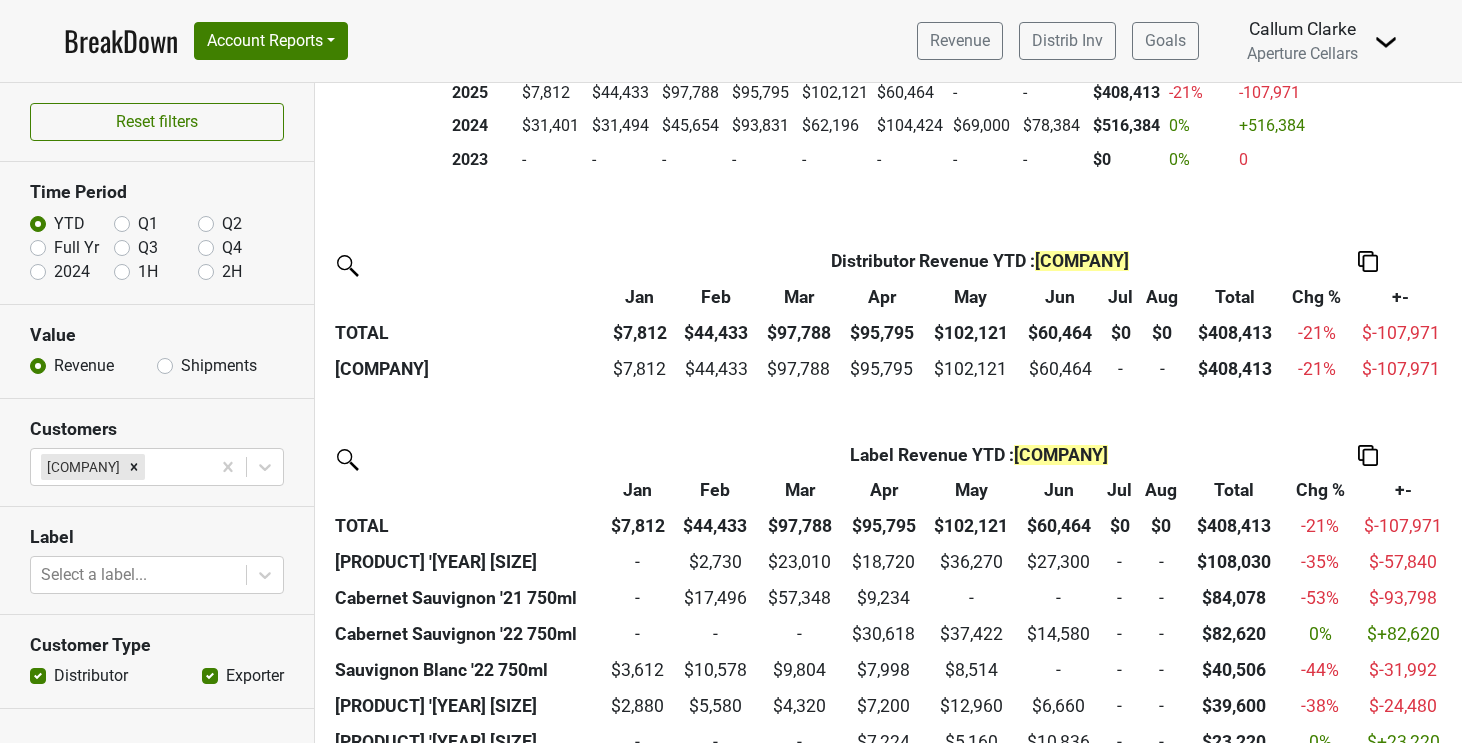 click on "Shipments" at bounding box center [219, 366] 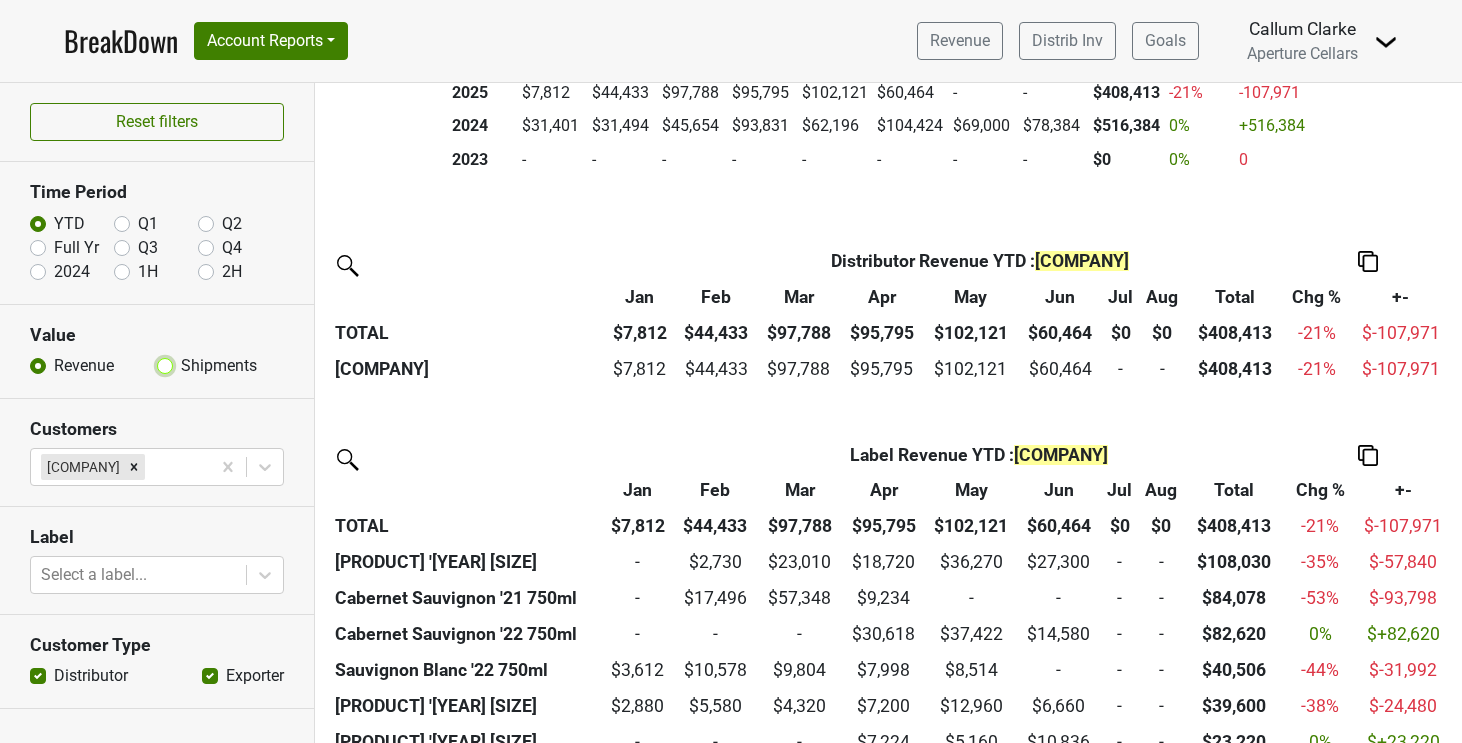 click on "Shipments" at bounding box center [165, 364] 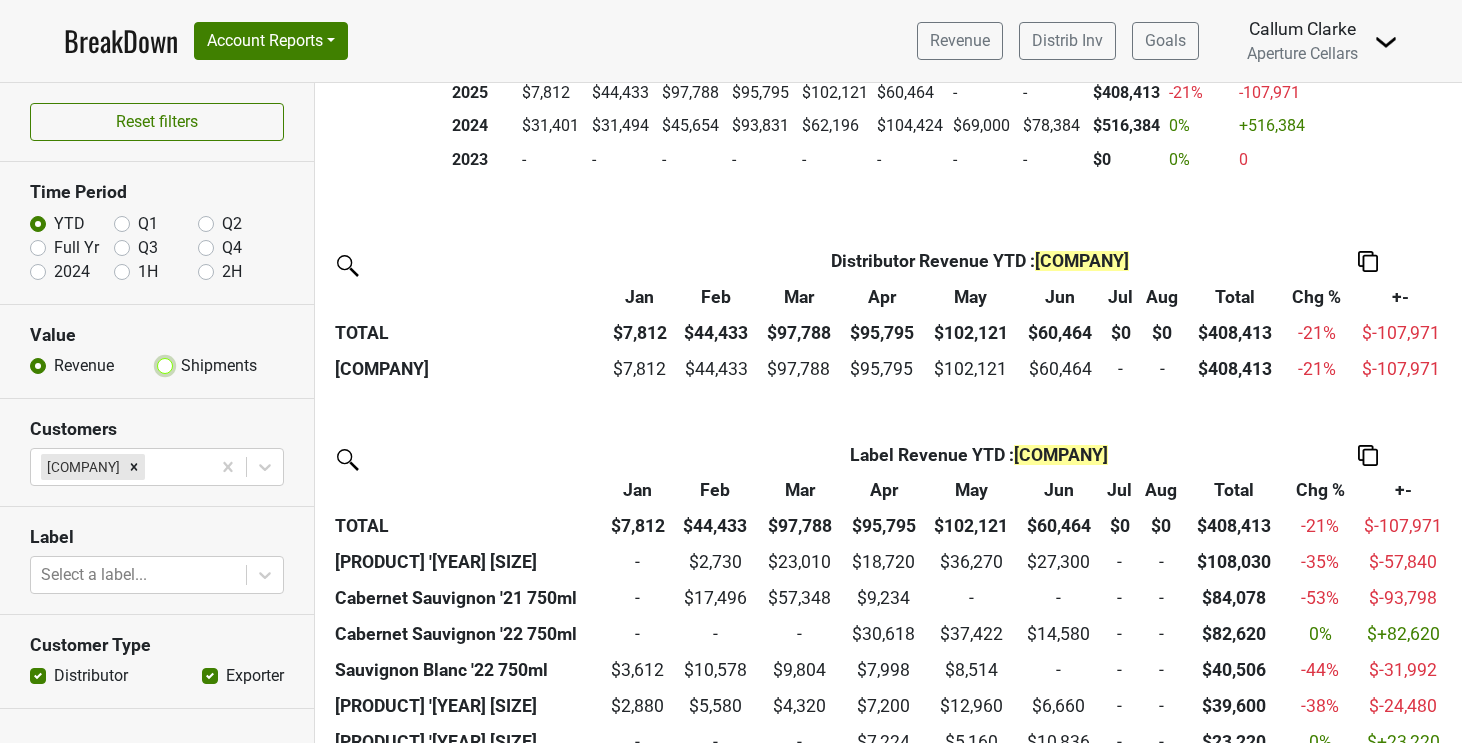radio on "true" 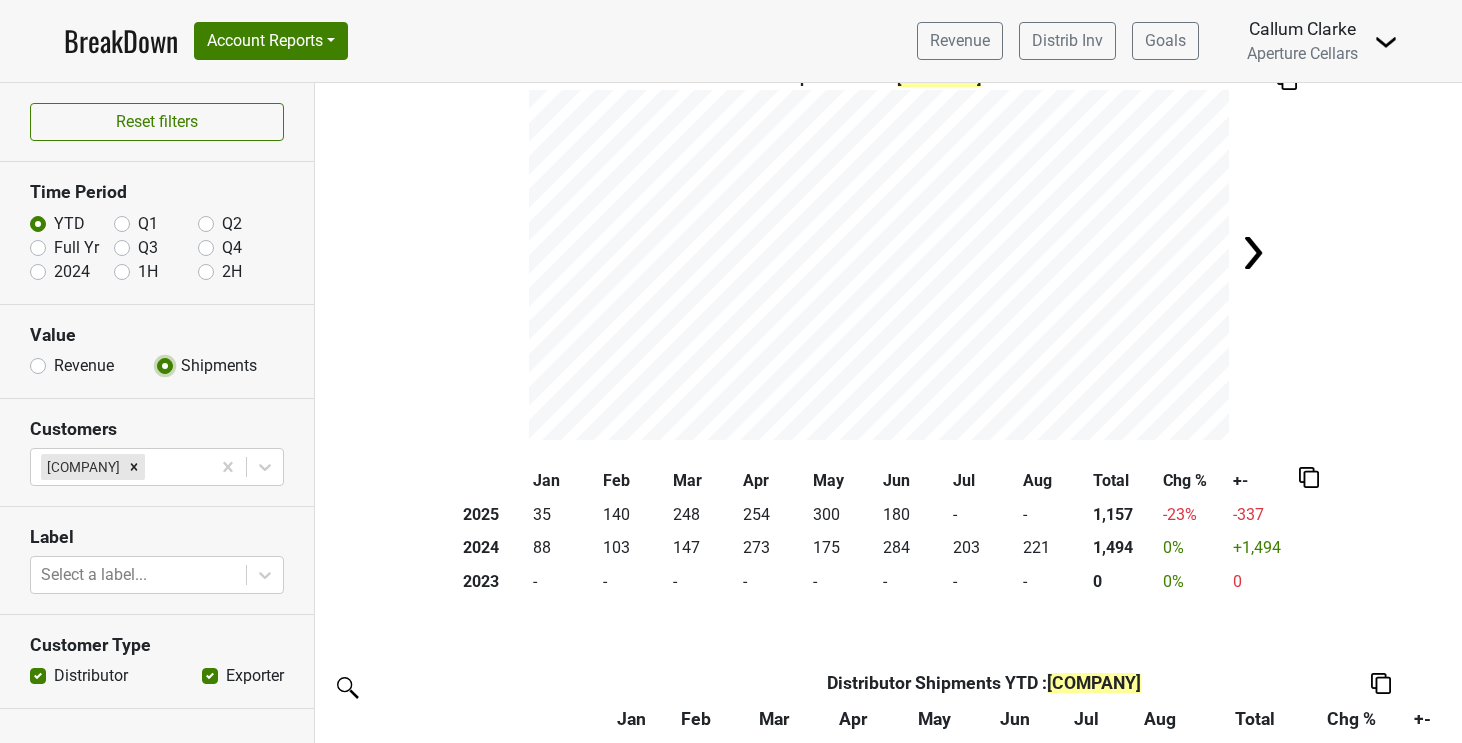 scroll, scrollTop: 0, scrollLeft: 0, axis: both 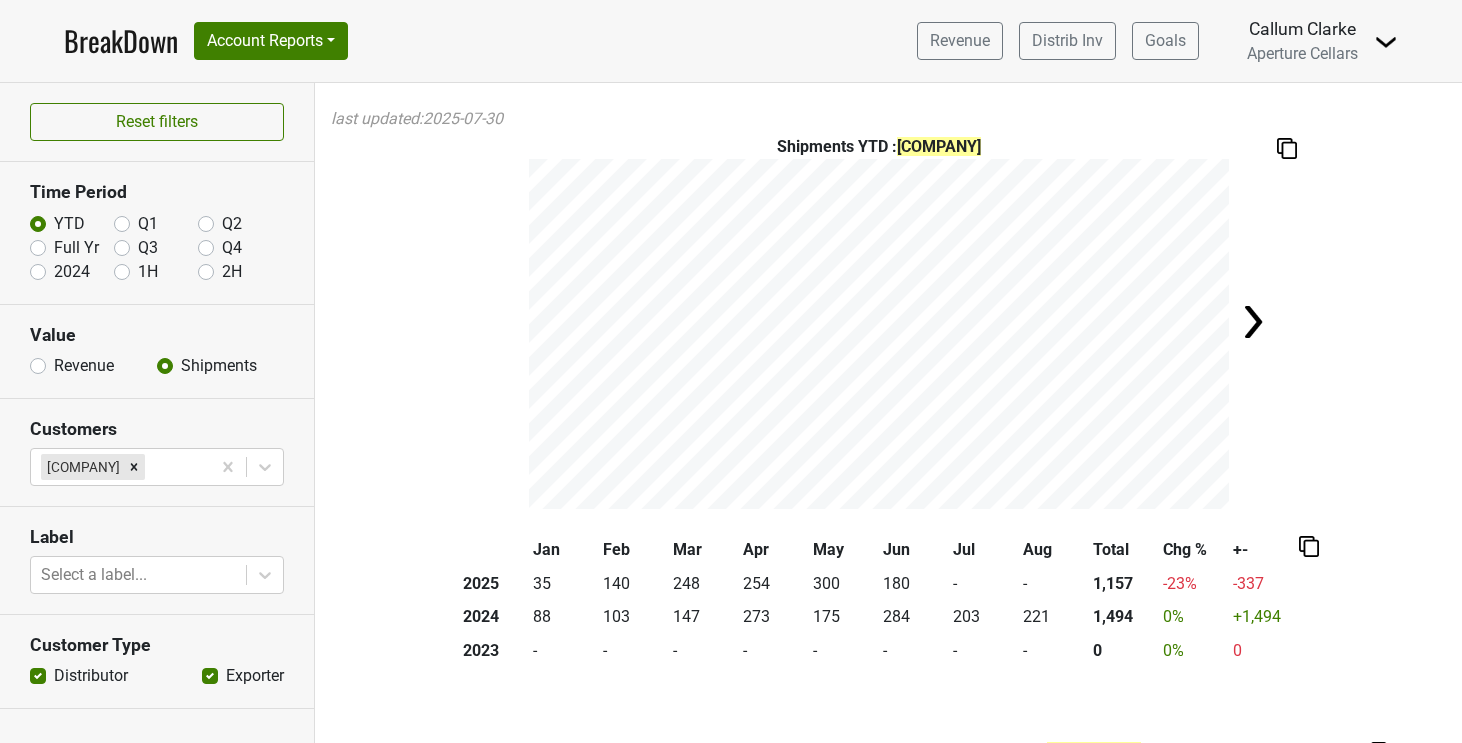 click on "Full Yr" at bounding box center (76, 248) 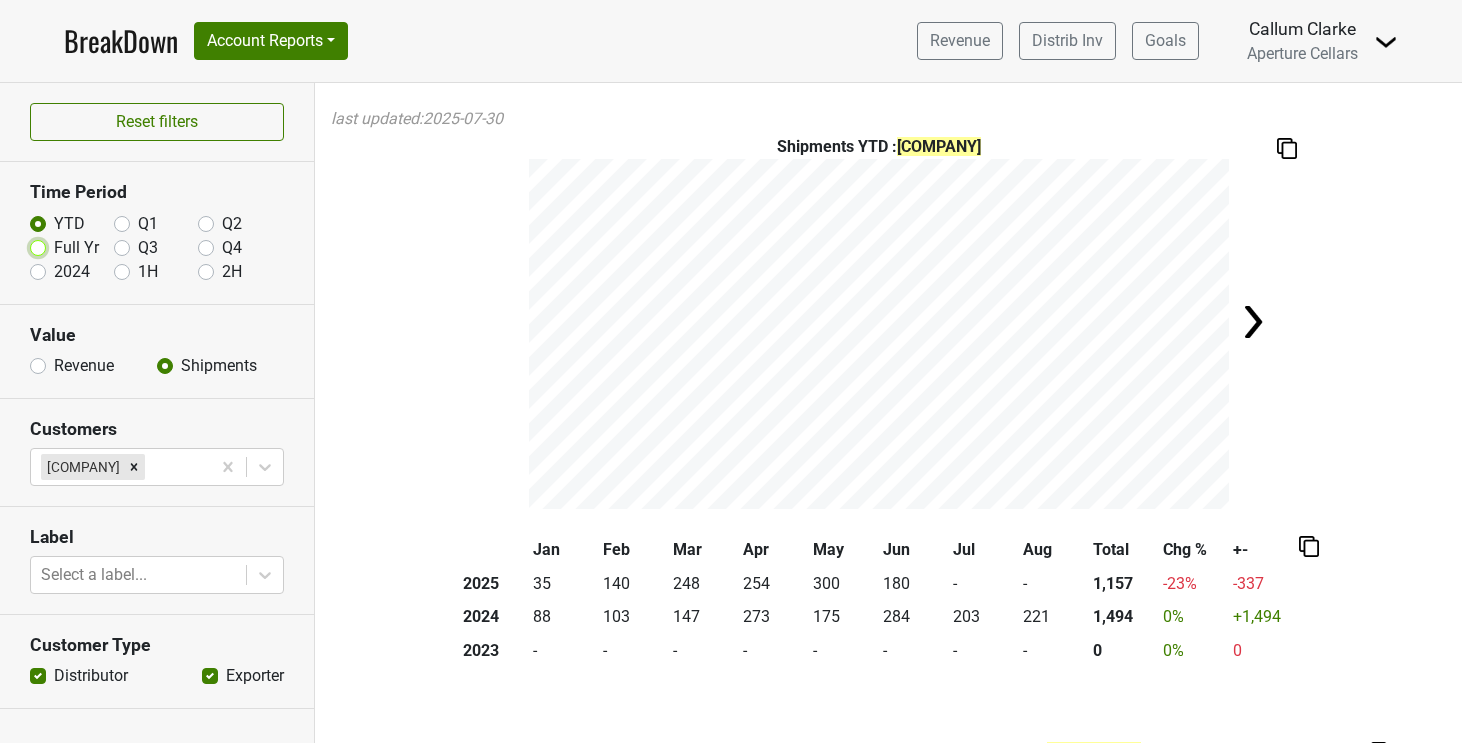 radio on "true" 